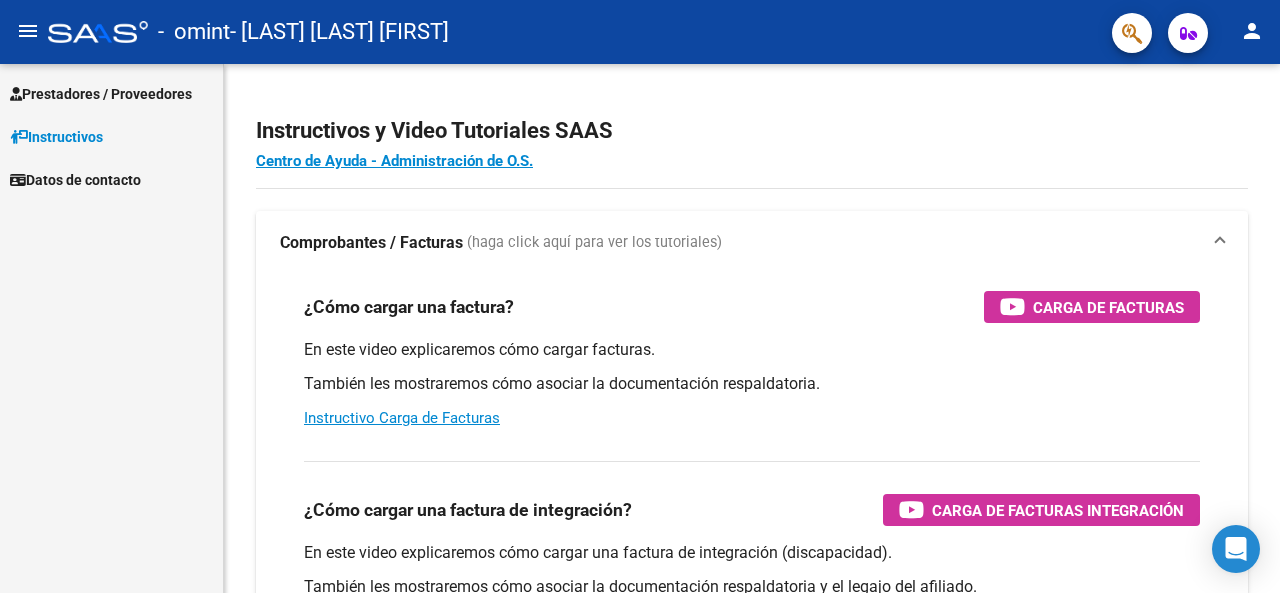 scroll, scrollTop: 0, scrollLeft: 0, axis: both 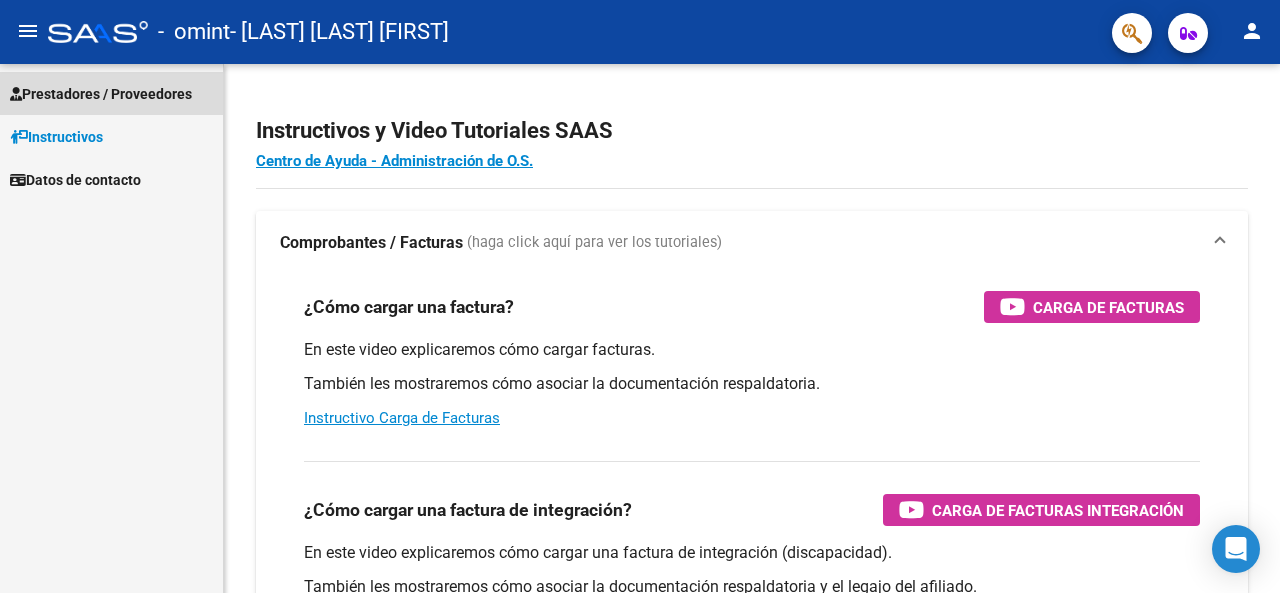 click on "Prestadores / Proveedores" at bounding box center [101, 94] 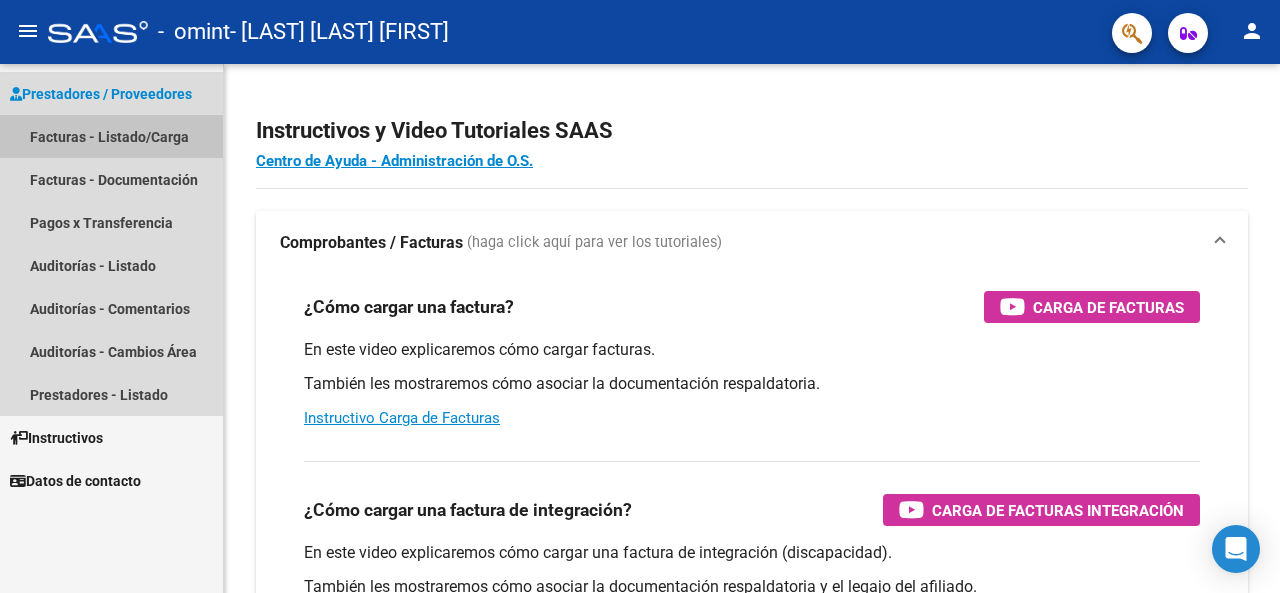 click on "Facturas - Listado/Carga" at bounding box center (111, 136) 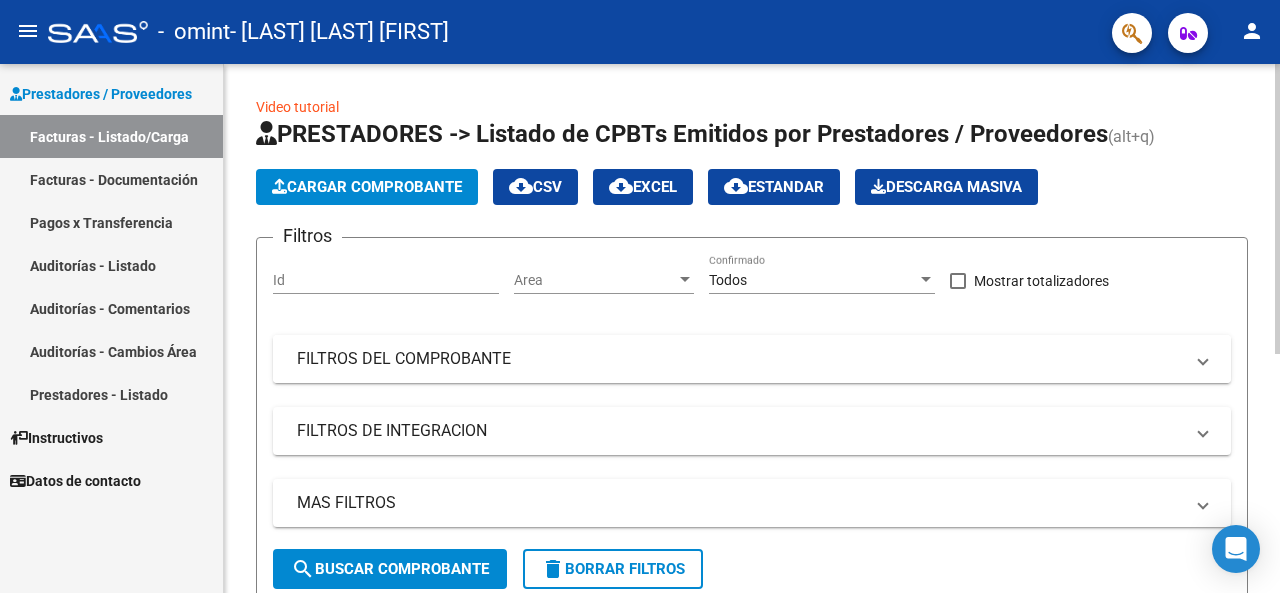 click on "FILTROS DEL COMPROBANTE" at bounding box center (740, 359) 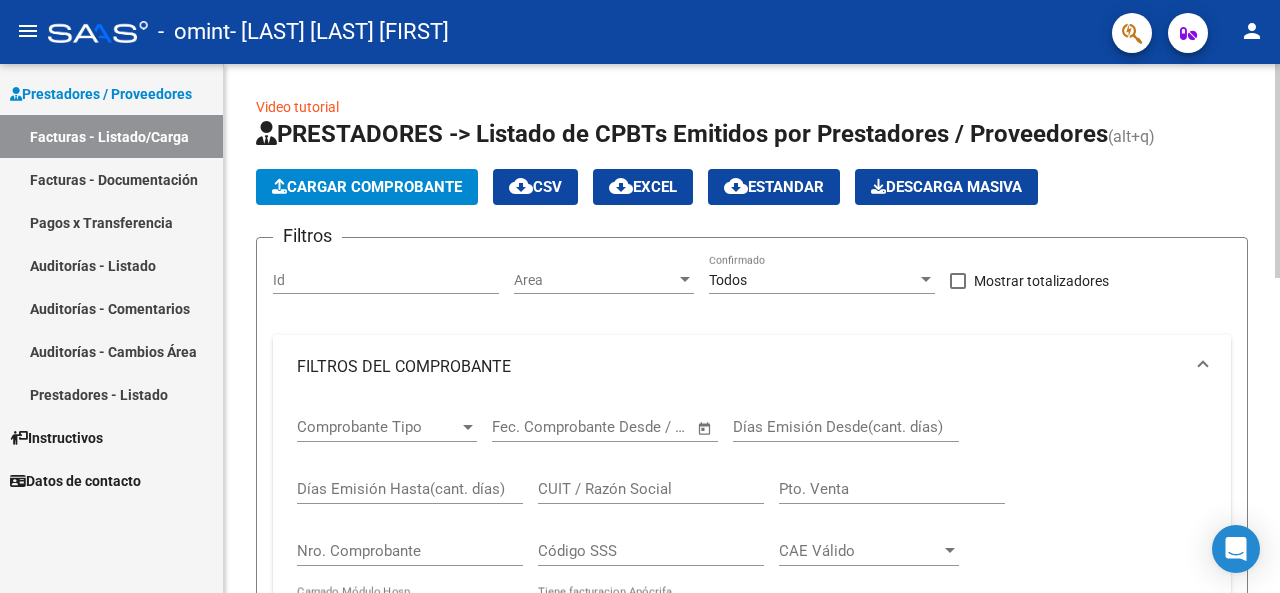 click on "Comprobante Tipo Comprobante Tipo" at bounding box center (387, 420) 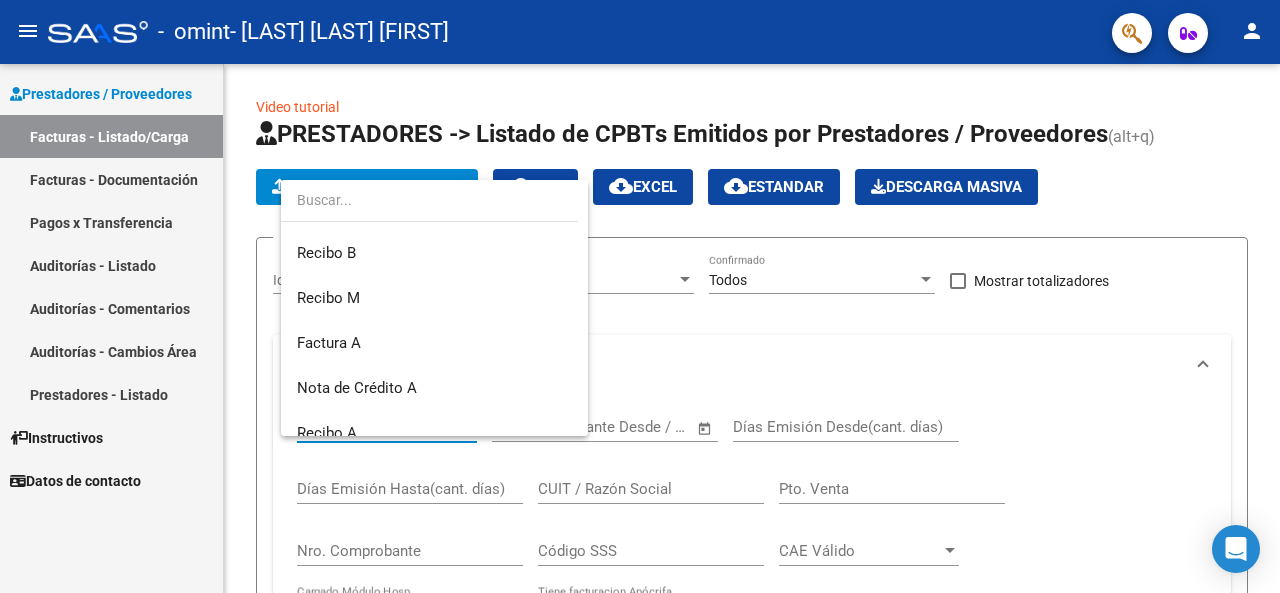 scroll, scrollTop: 500, scrollLeft: 0, axis: vertical 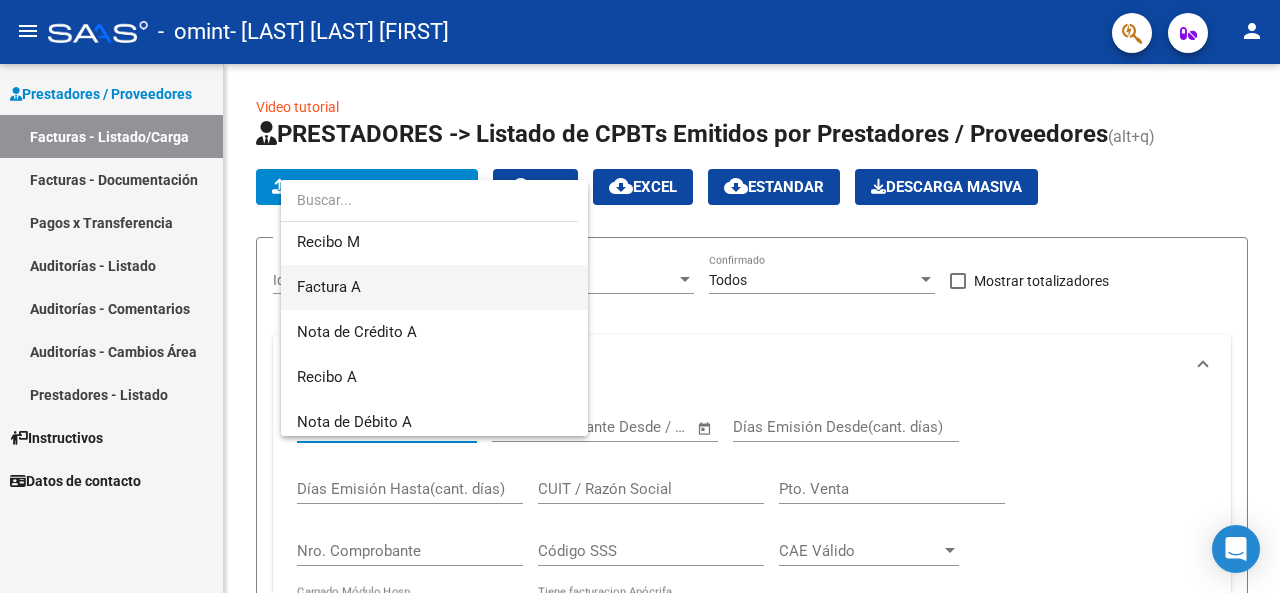 click on "Factura A" at bounding box center (434, 287) 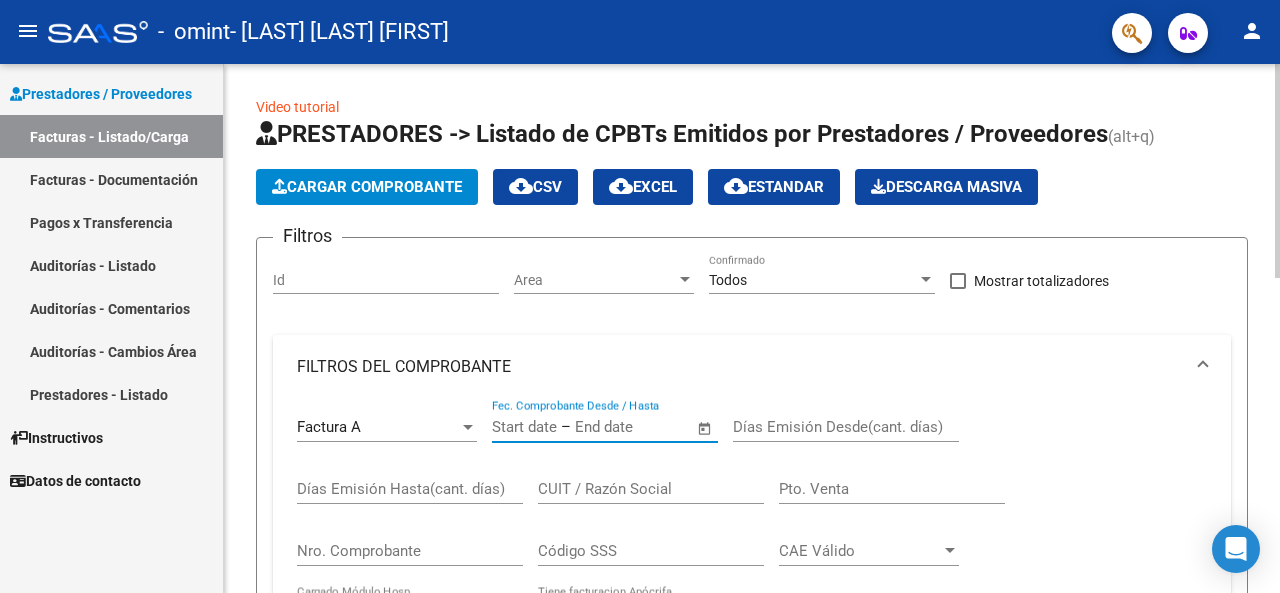 click at bounding box center (623, 427) 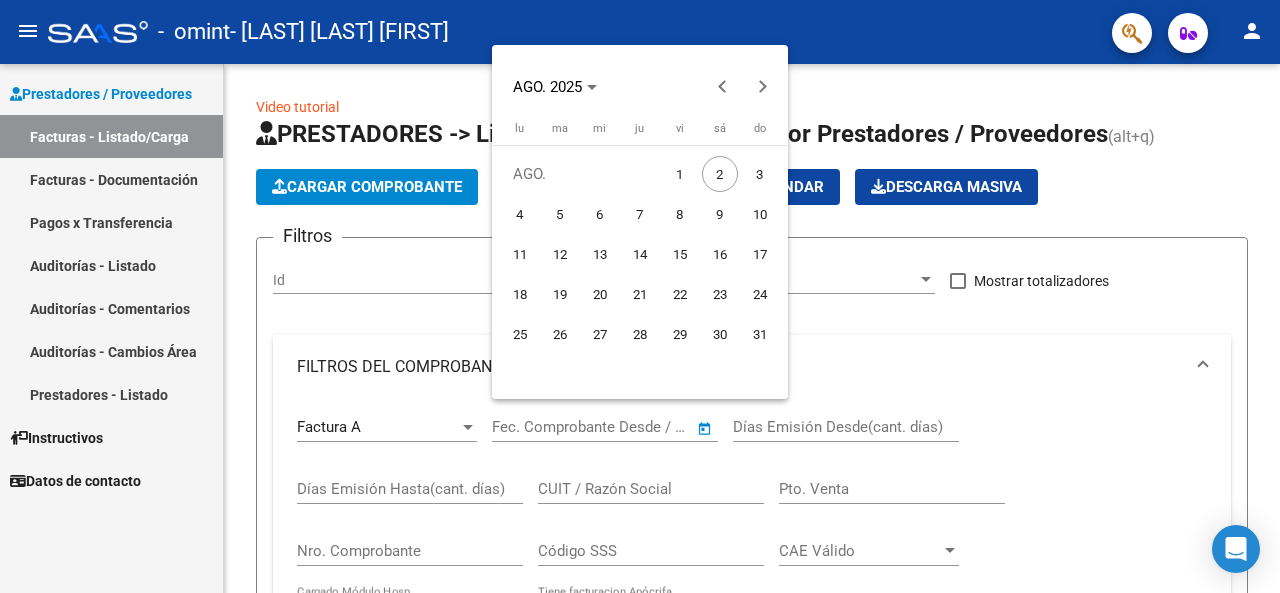 click on "1" at bounding box center (680, 174) 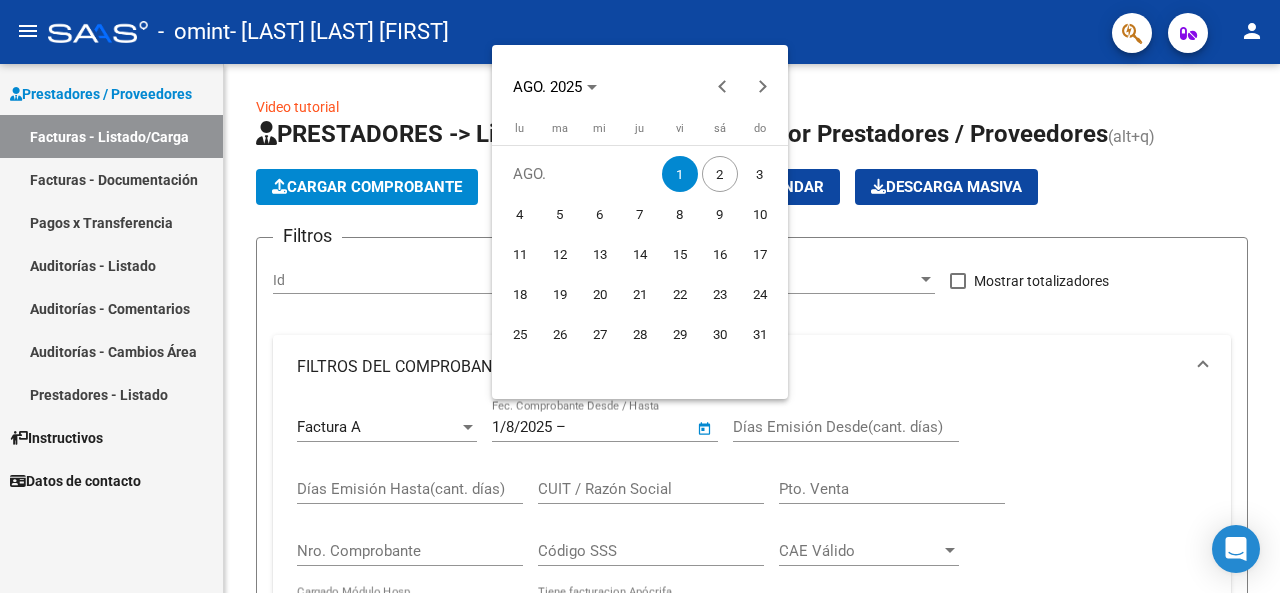 click at bounding box center [640, 296] 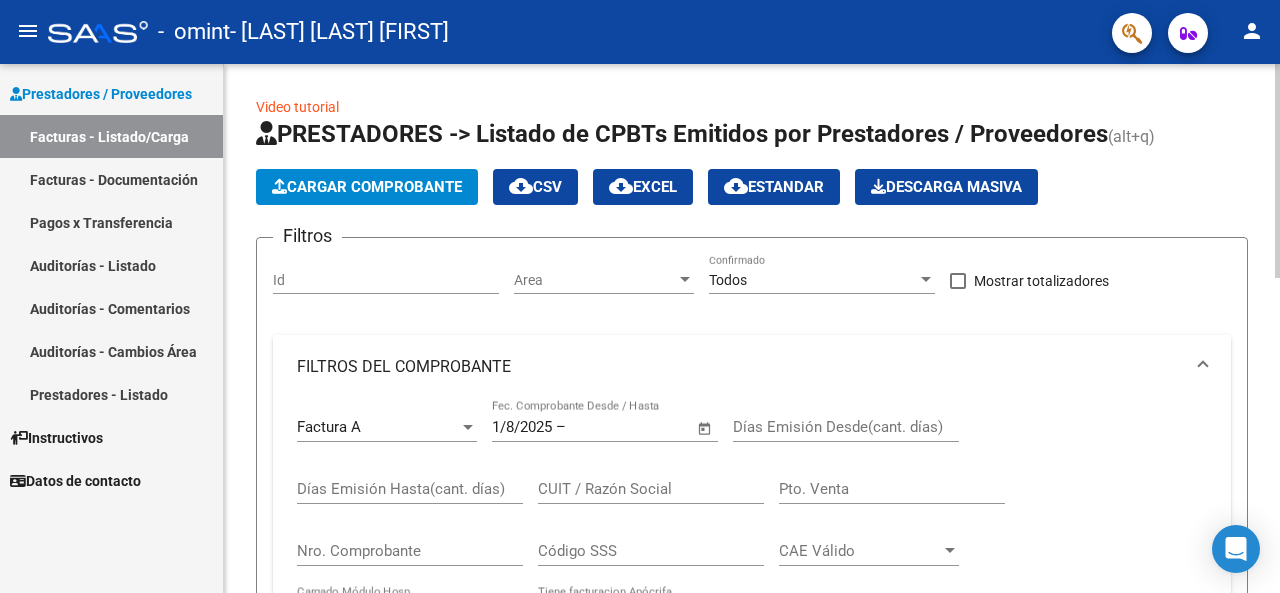 click on "FILTROS DEL COMPROBANTE" at bounding box center (752, 367) 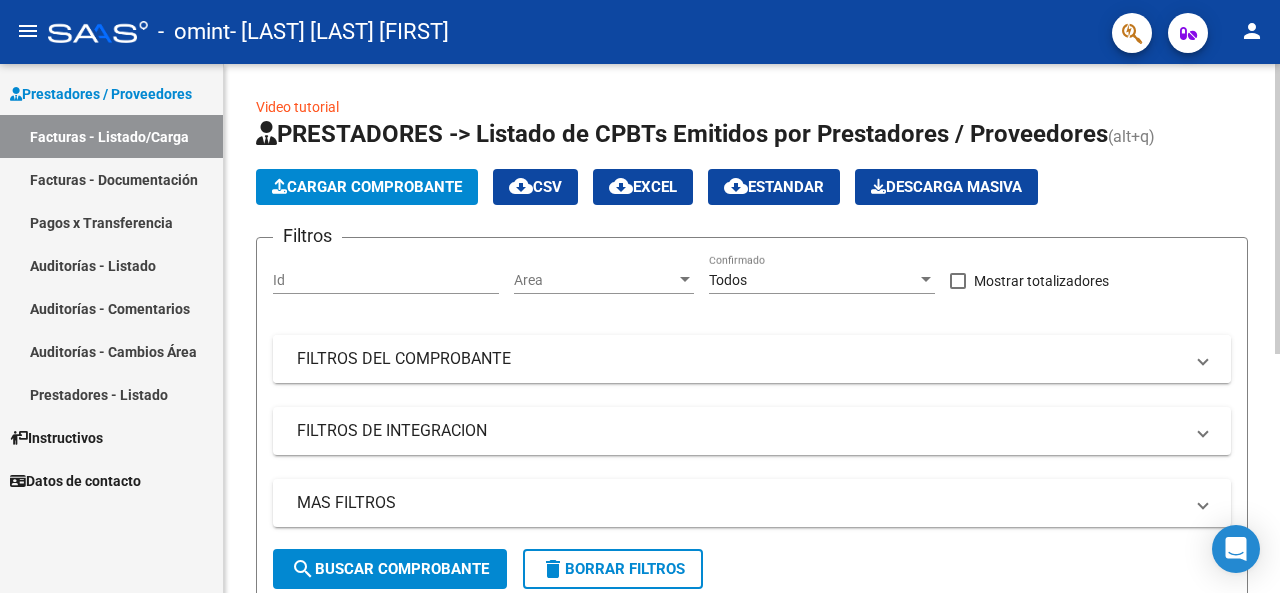 click on "FILTROS DEL COMPROBANTE" at bounding box center (752, 359) 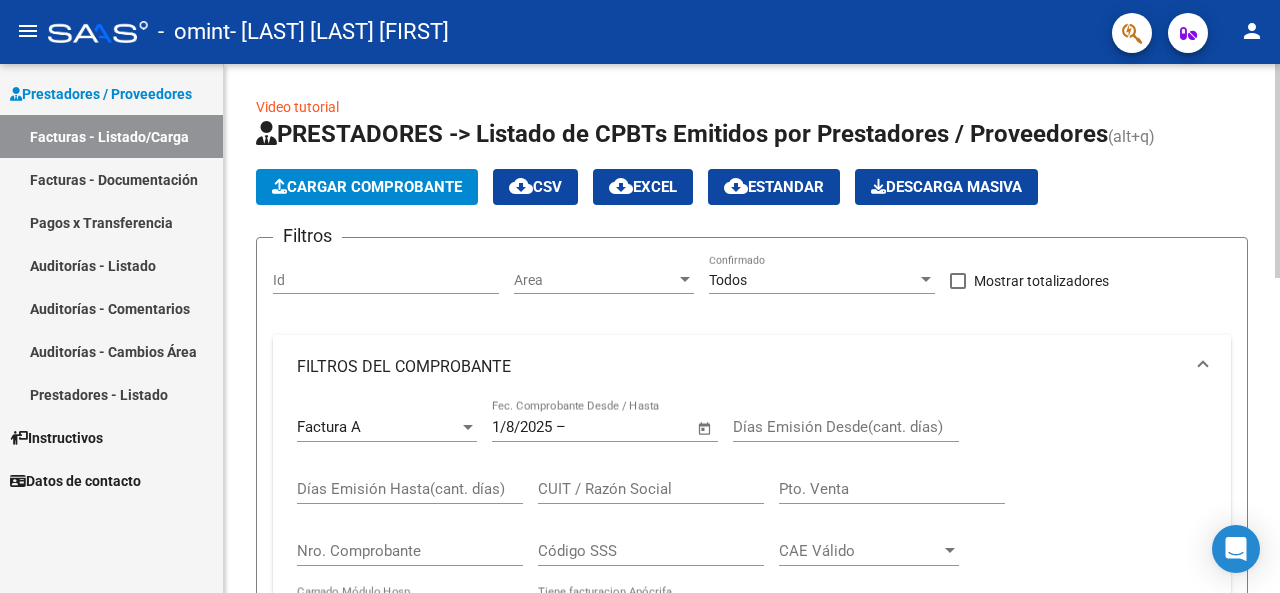click on "Días Emisión Desde(cant. días)" at bounding box center [846, 427] 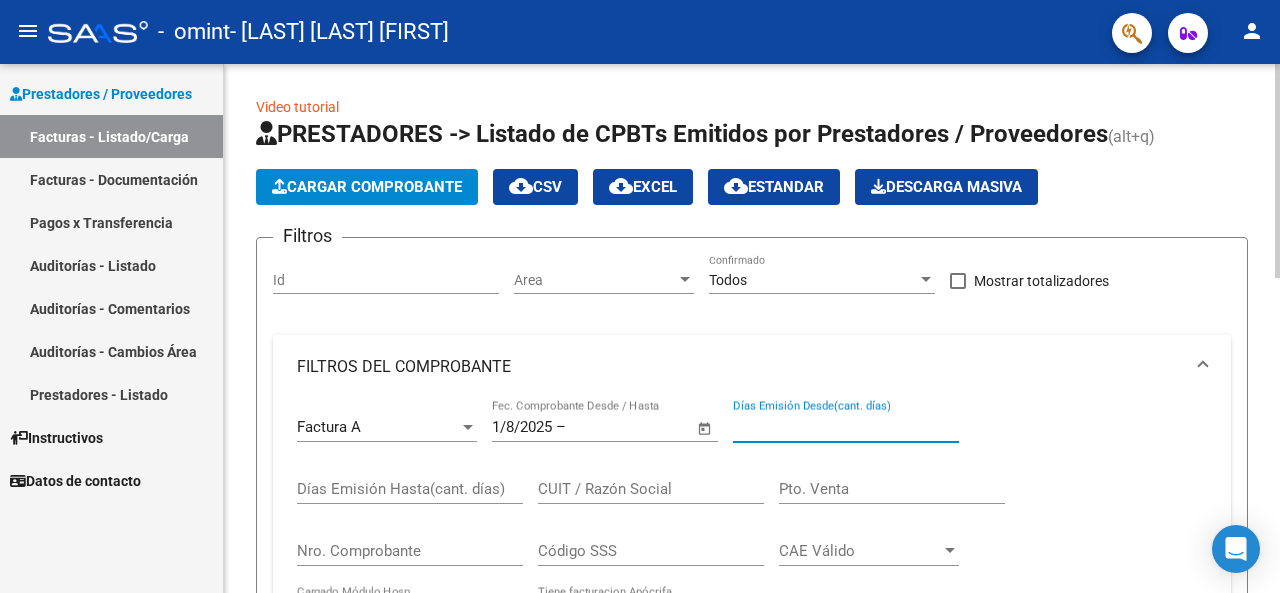 click on "Días Emisión Desde(cant. días)" at bounding box center [846, 427] 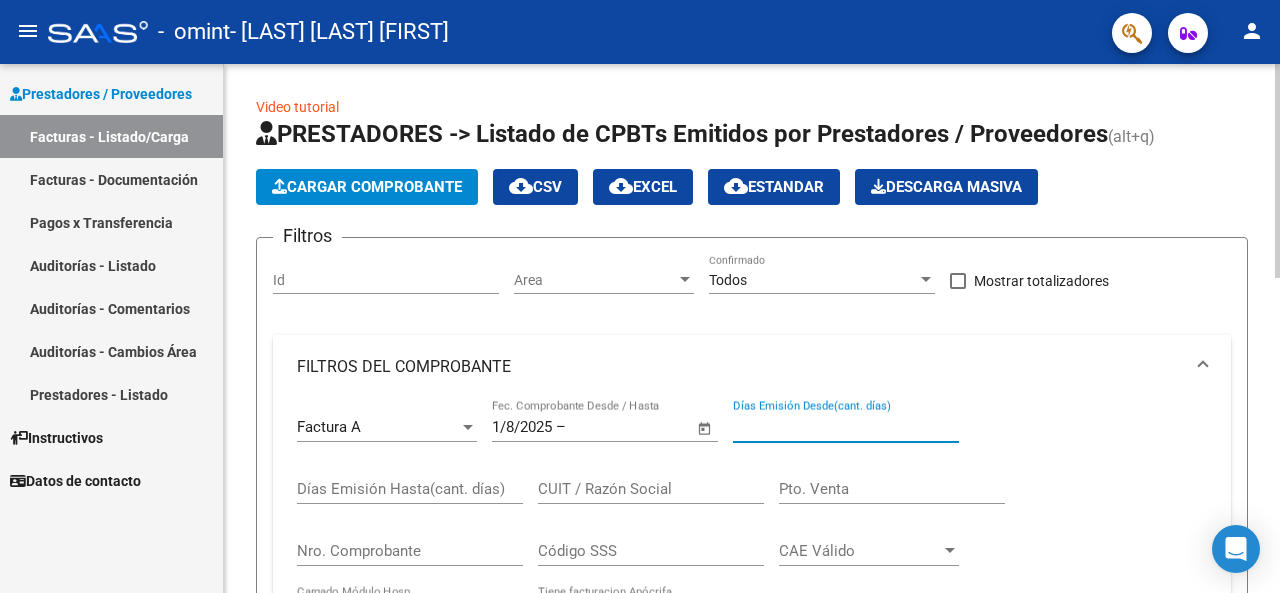 click on "FILTROS DEL COMPROBANTE" at bounding box center (740, 367) 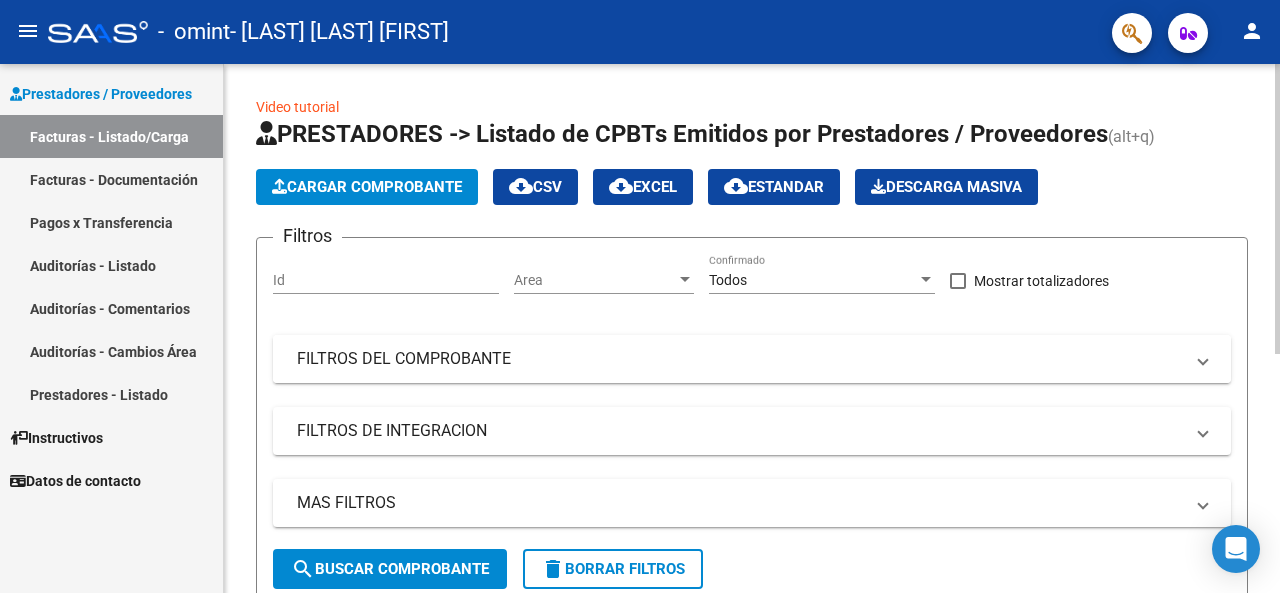 click on "FILTROS DEL COMPROBANTE" at bounding box center (740, 359) 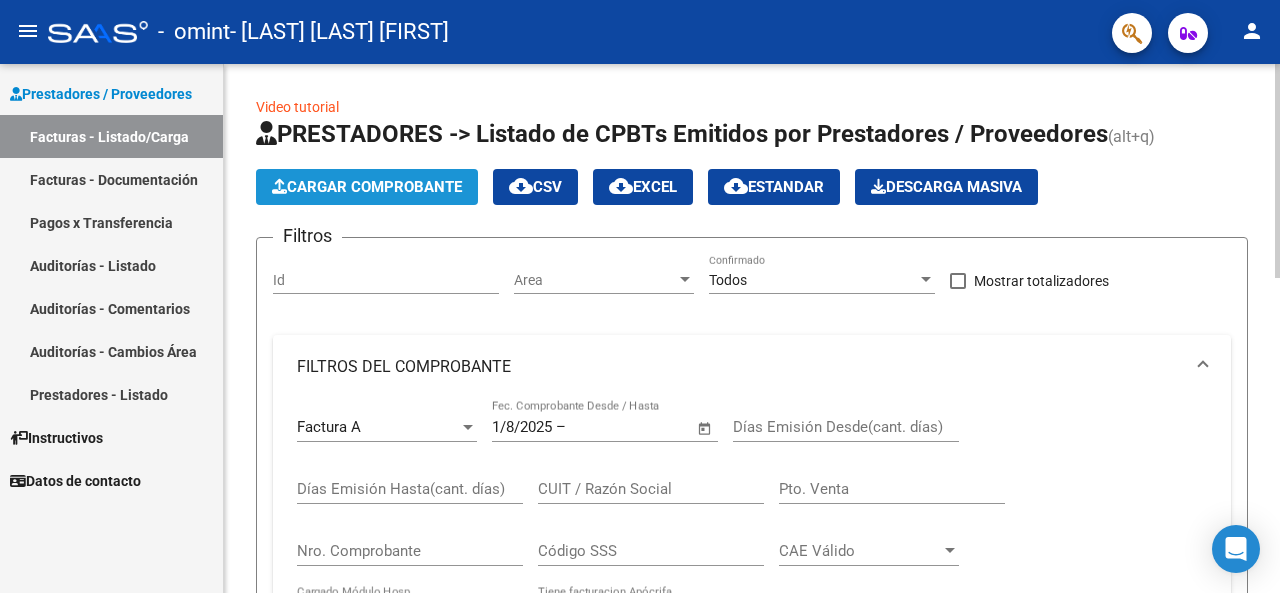 click on "Cargar Comprobante" 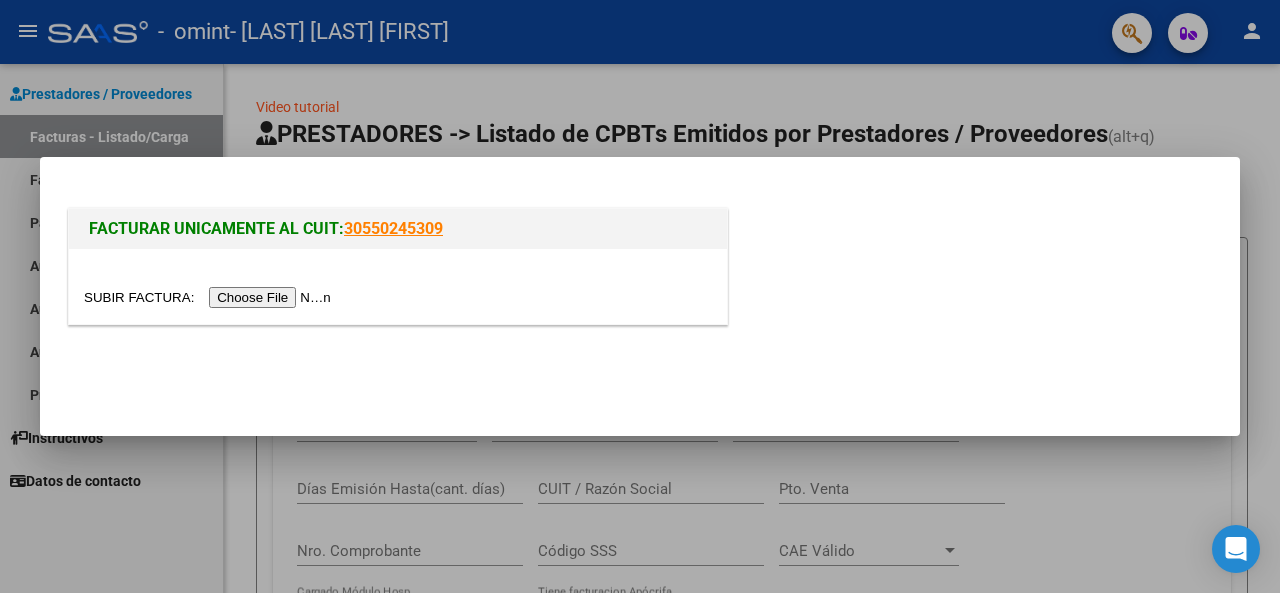 click at bounding box center [210, 297] 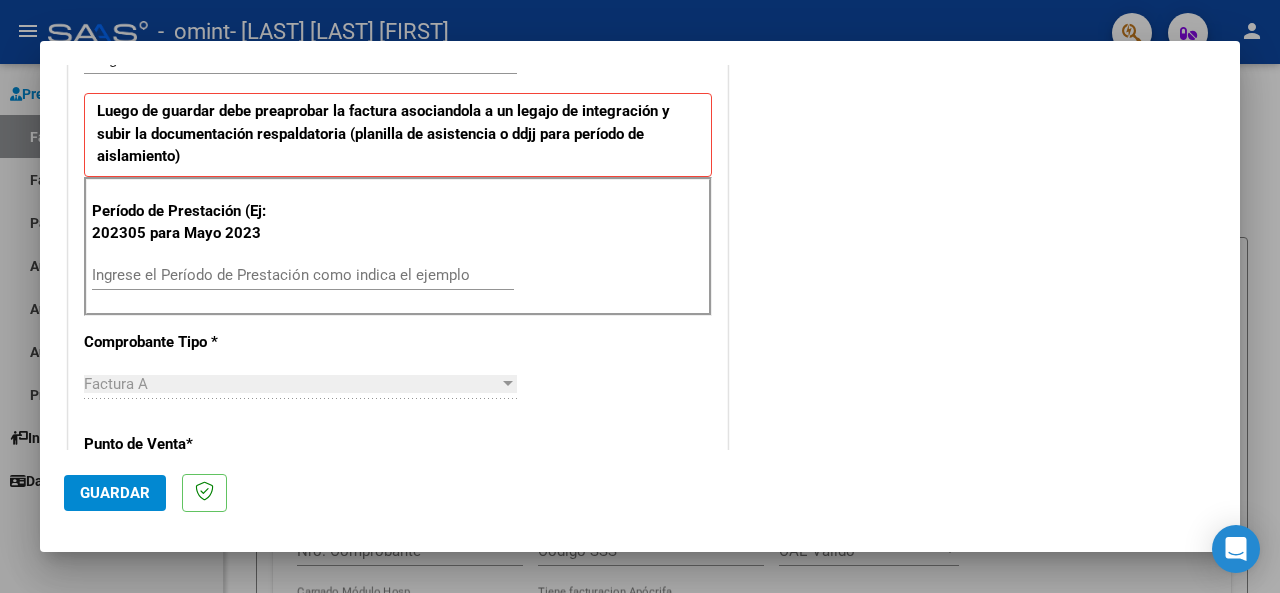 scroll, scrollTop: 500, scrollLeft: 0, axis: vertical 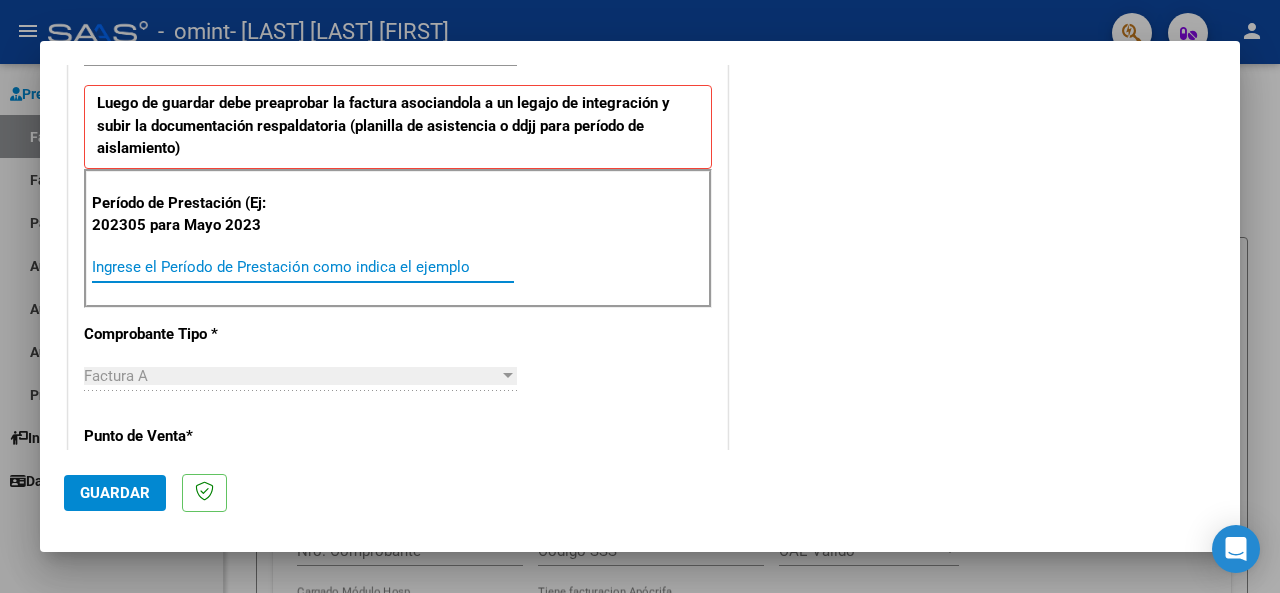 click on "Ingrese el Período de Prestación como indica el ejemplo" at bounding box center [303, 267] 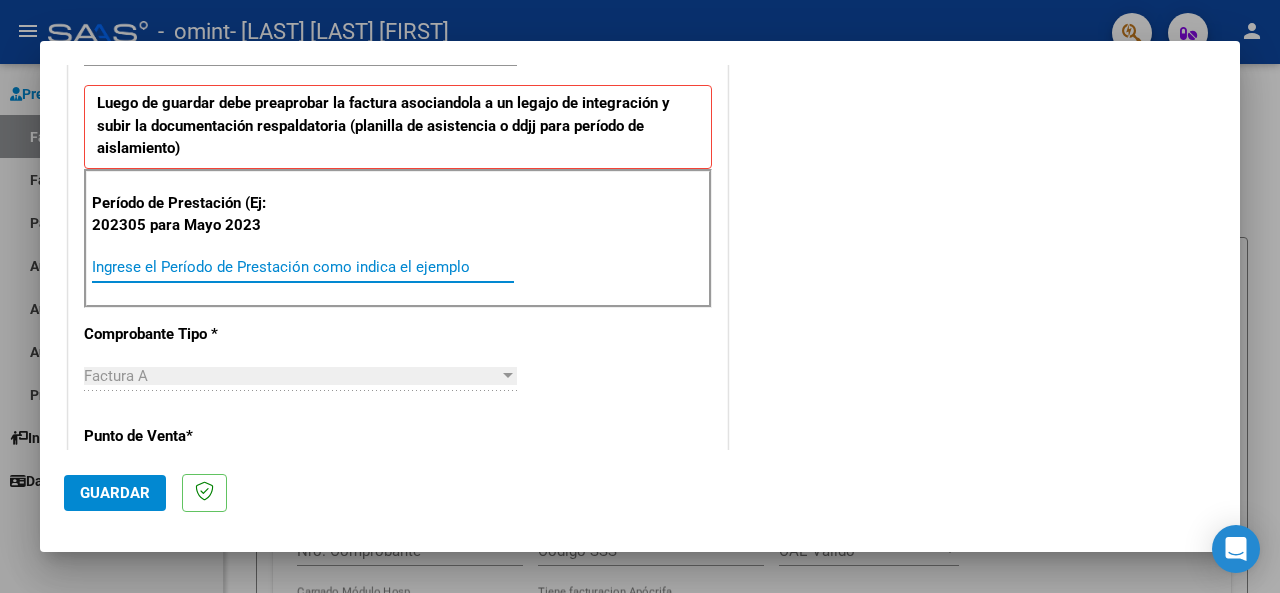 click on "Ingrese el Período de Prestación como indica el ejemplo" at bounding box center (303, 267) 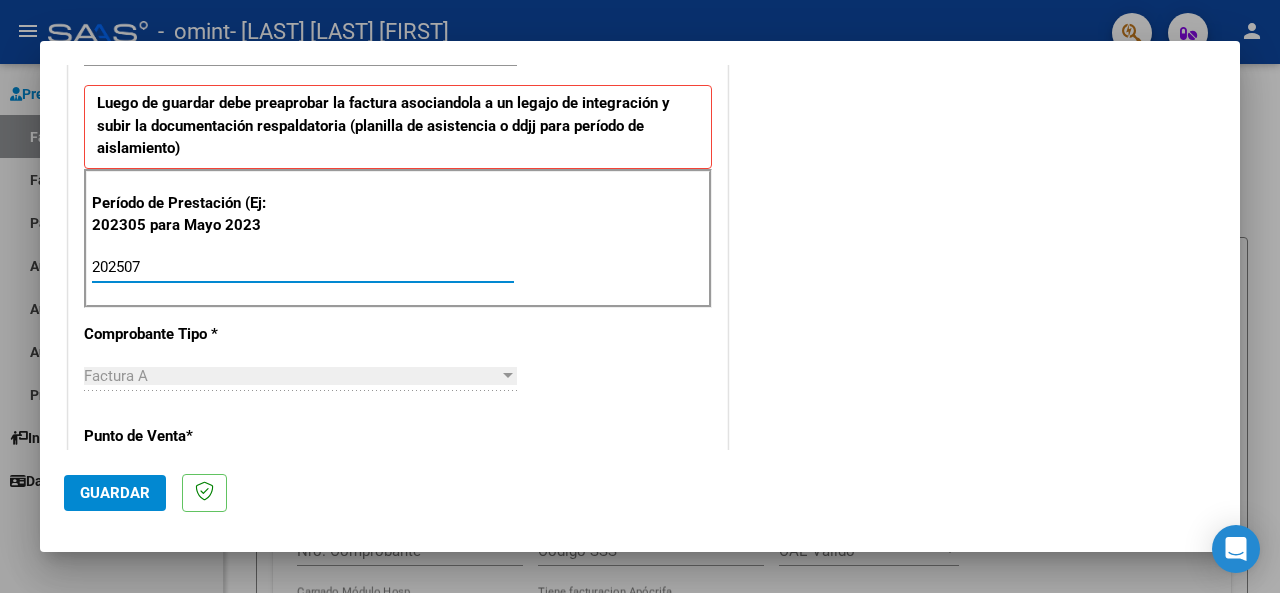 type on "202507" 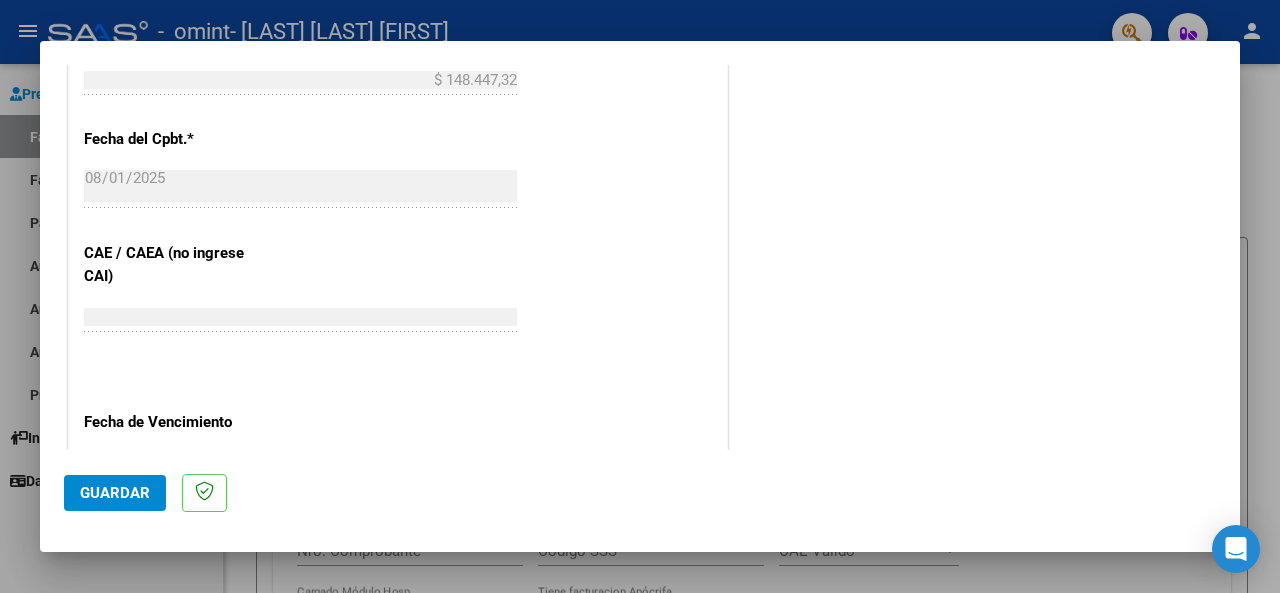 scroll, scrollTop: 1300, scrollLeft: 0, axis: vertical 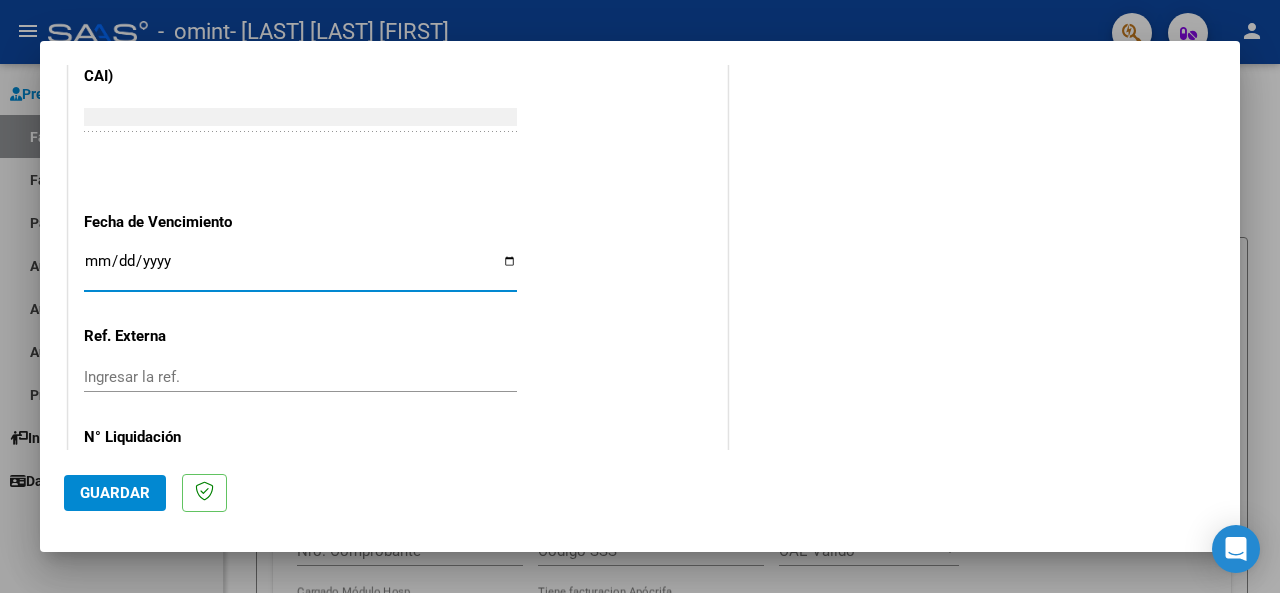 click on "Ingresar la fecha" at bounding box center [300, 269] 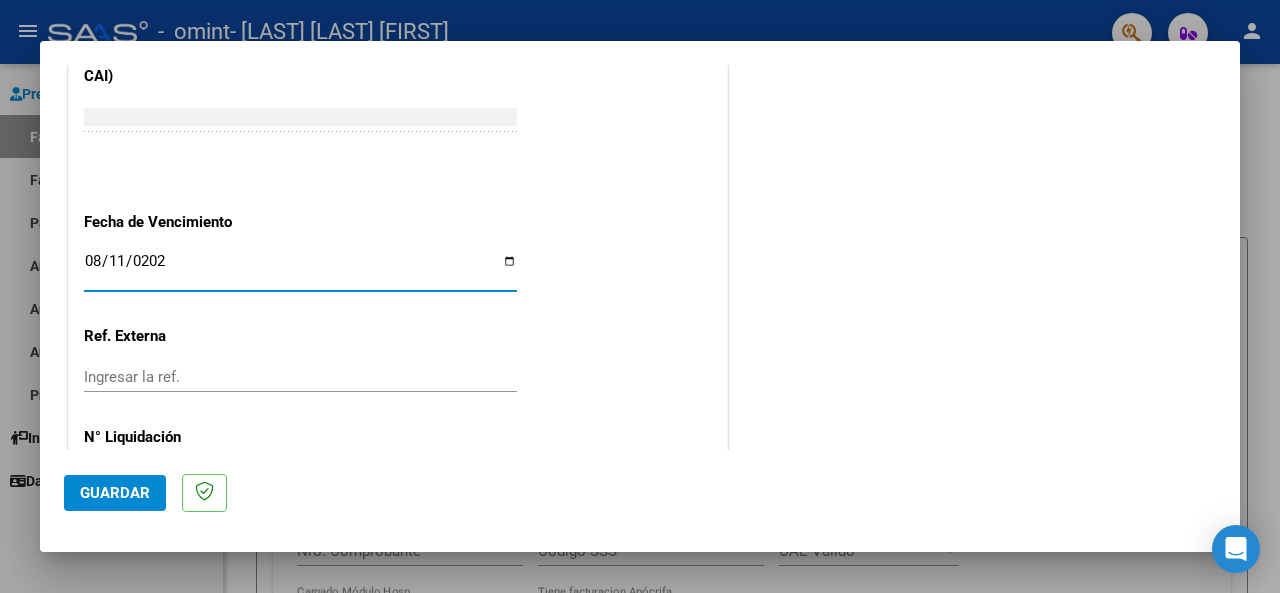 type on "2025-08-11" 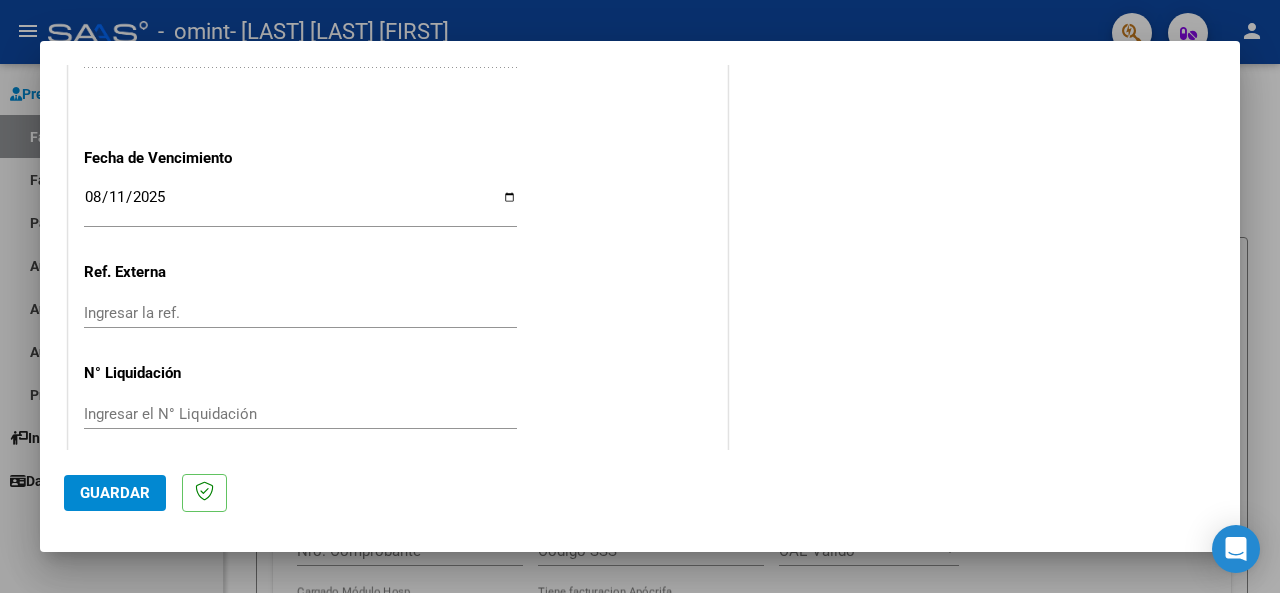 scroll, scrollTop: 1376, scrollLeft: 0, axis: vertical 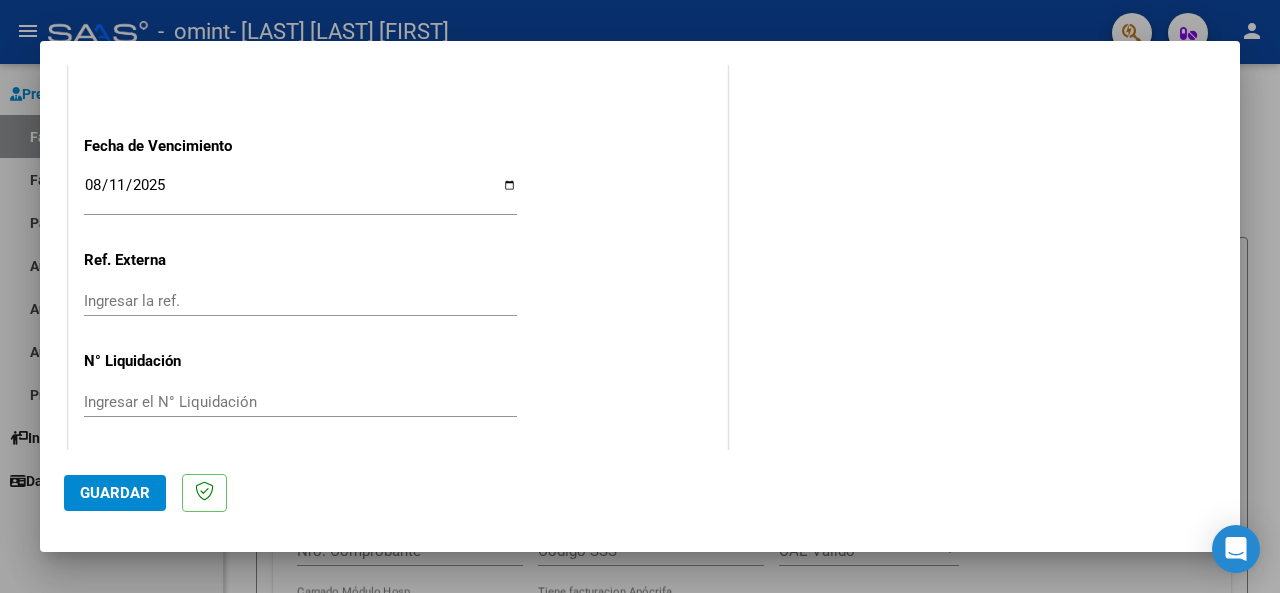 click on "Guardar" 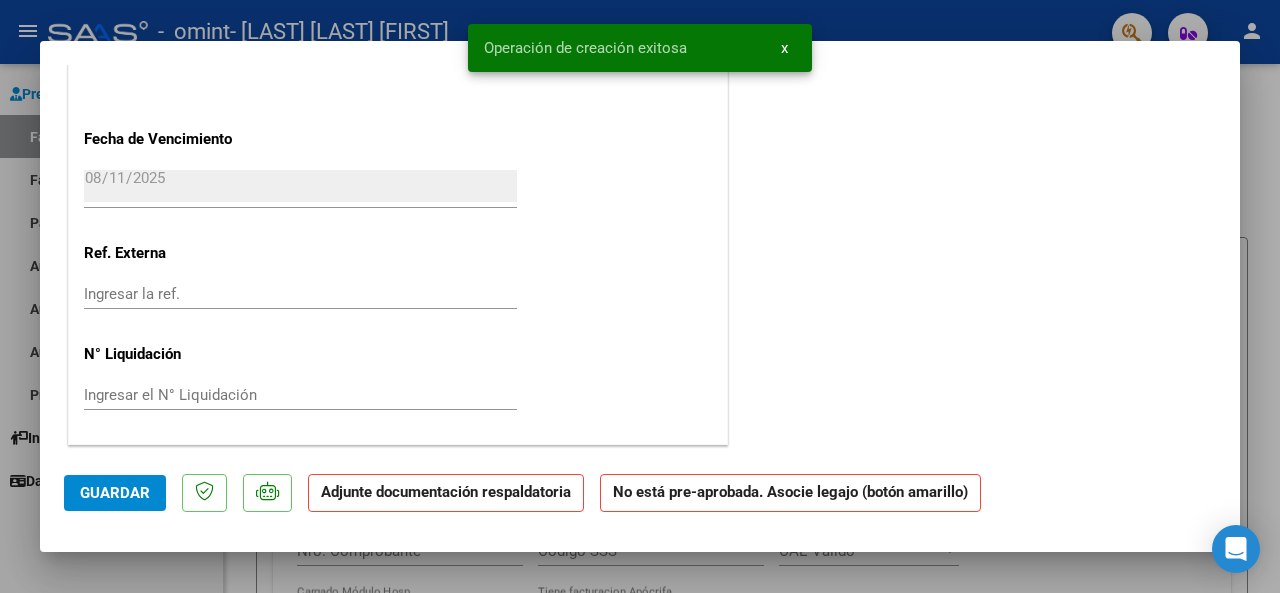 scroll, scrollTop: 0, scrollLeft: 0, axis: both 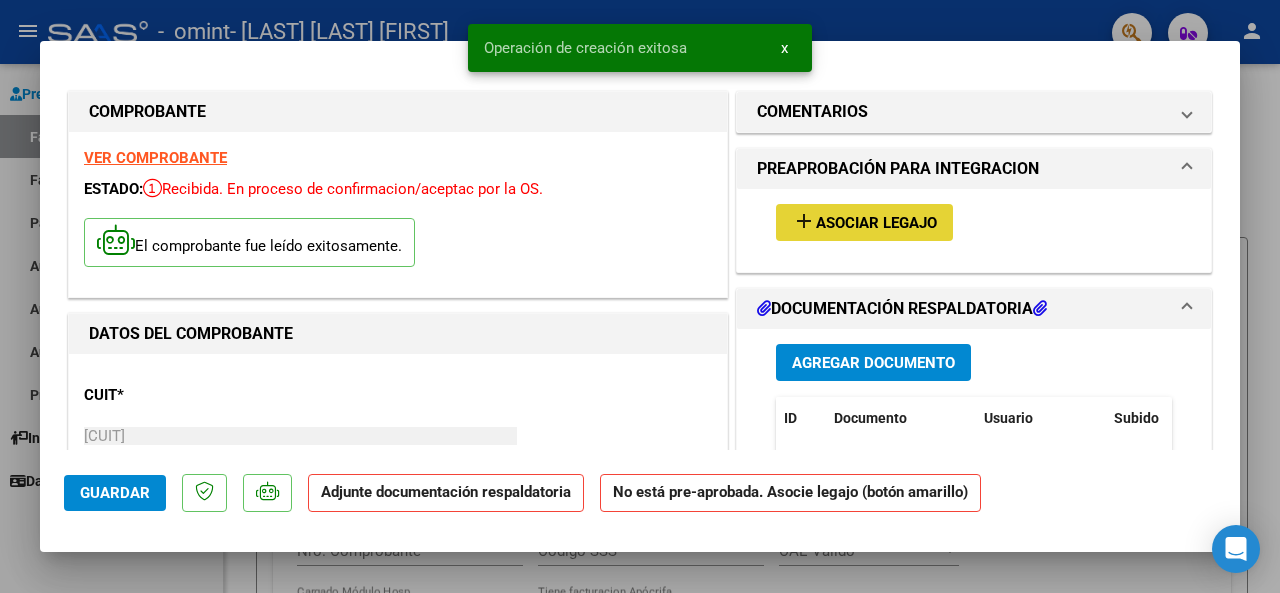 click on "Asociar Legajo" at bounding box center (876, 223) 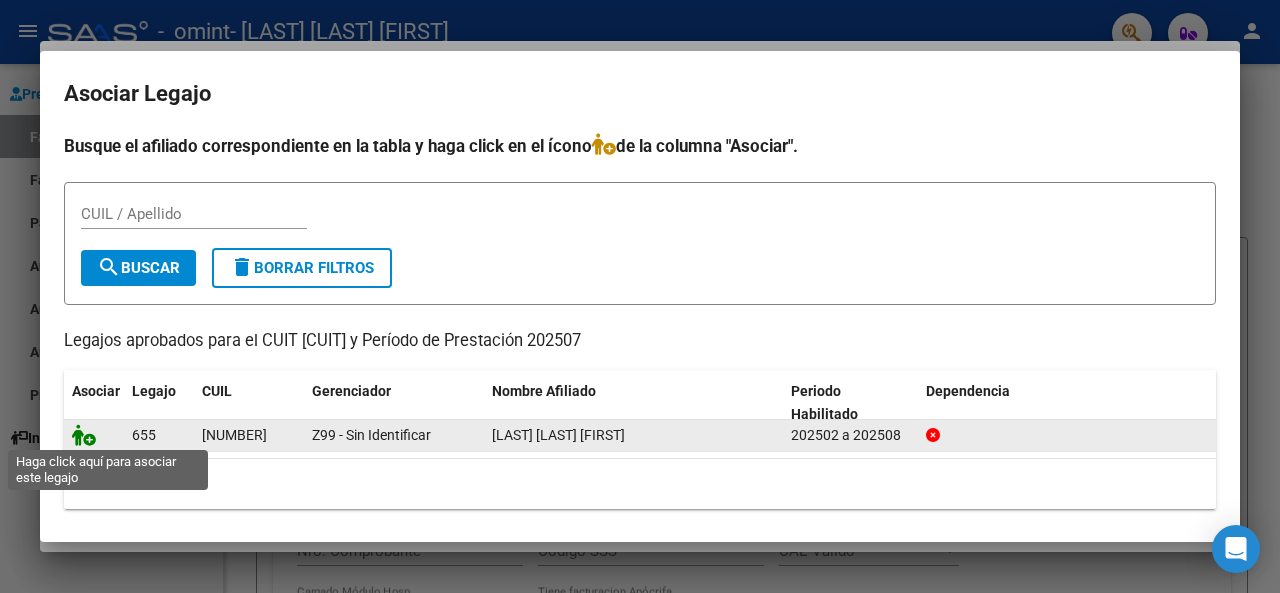 click 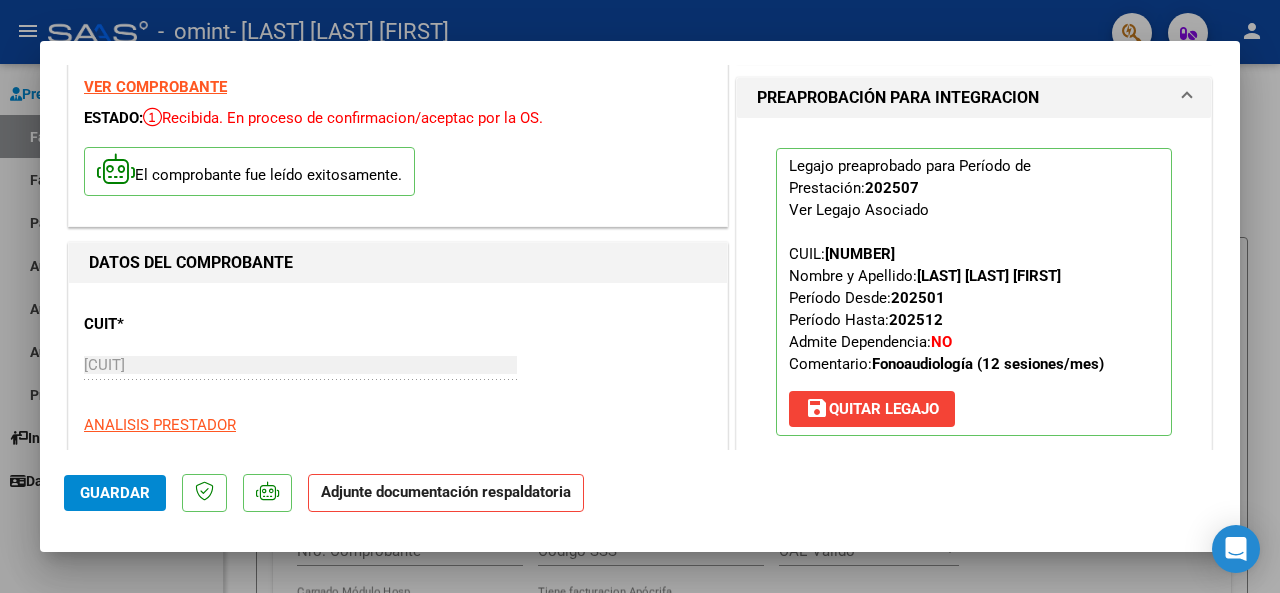 scroll, scrollTop: 100, scrollLeft: 0, axis: vertical 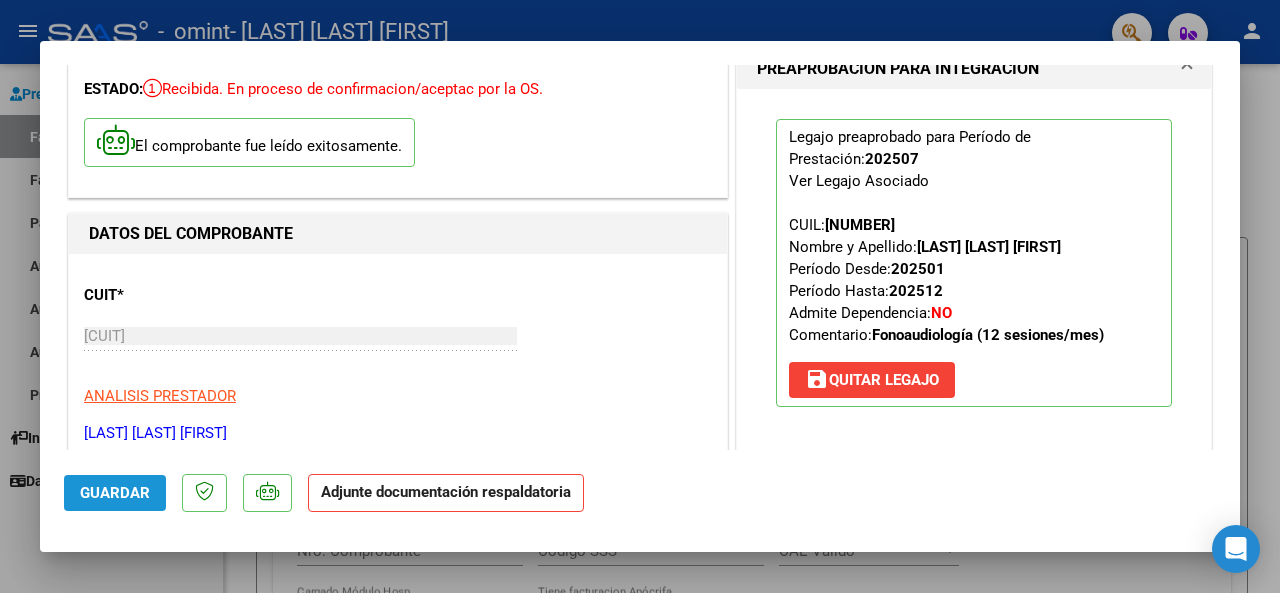 click on "Guardar" 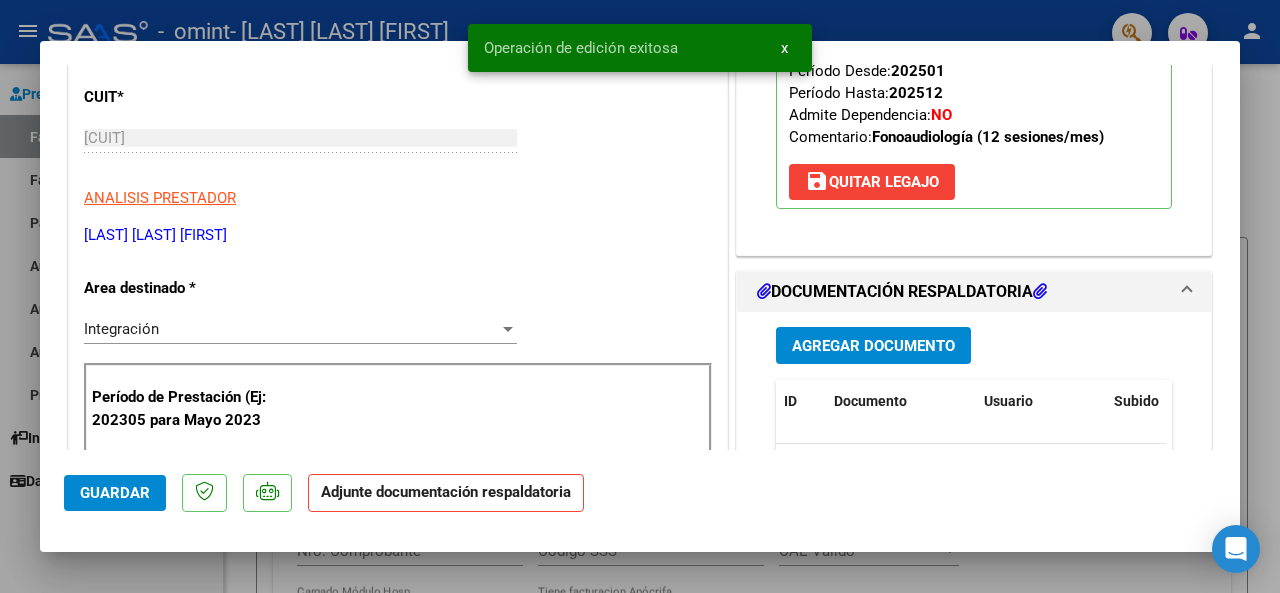scroll, scrollTop: 300, scrollLeft: 0, axis: vertical 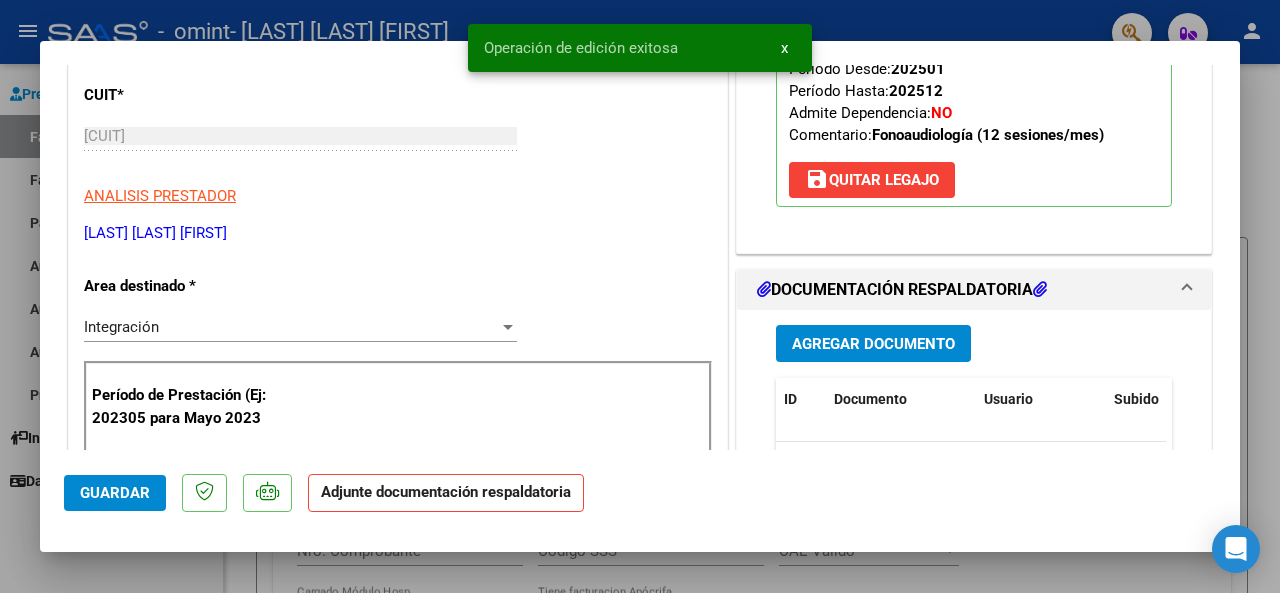 click on "Agregar Documento" at bounding box center (873, 344) 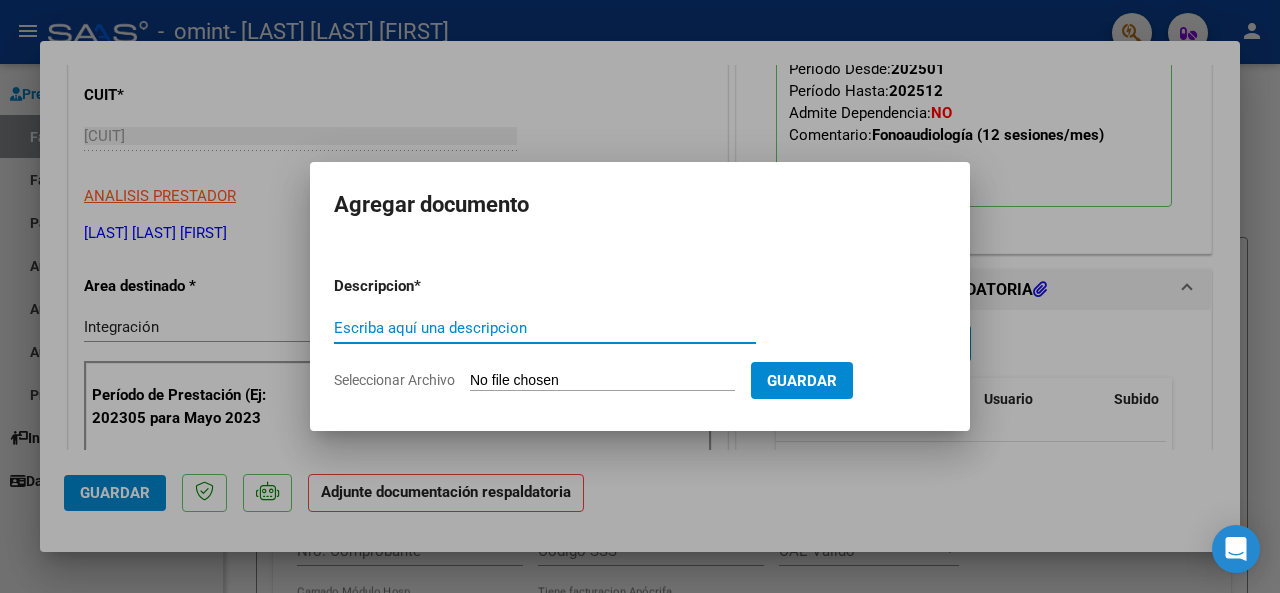 click on "Escriba aquí una descripcion" at bounding box center (545, 328) 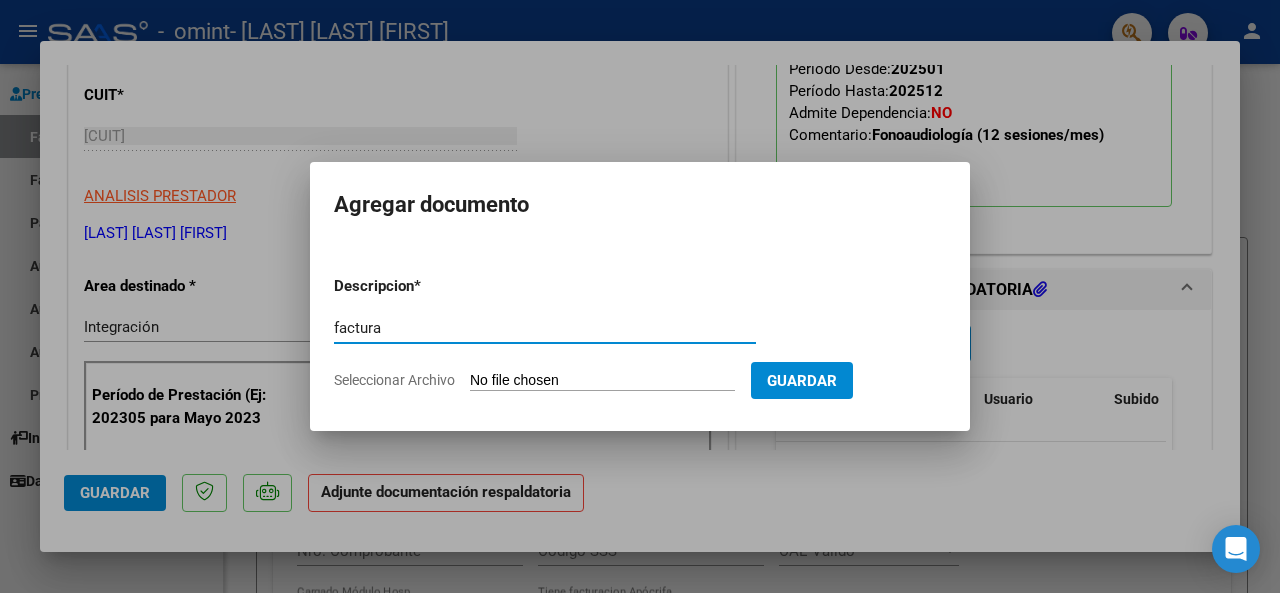 type on "factura" 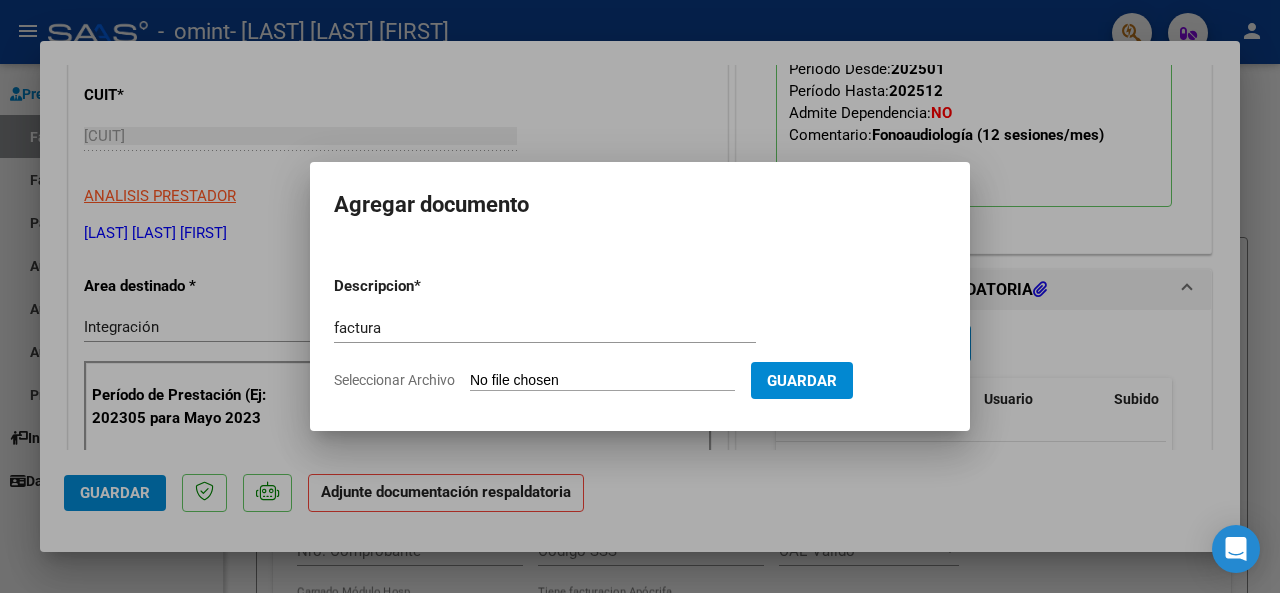 click on "Seleccionar Archivo" at bounding box center [602, 381] 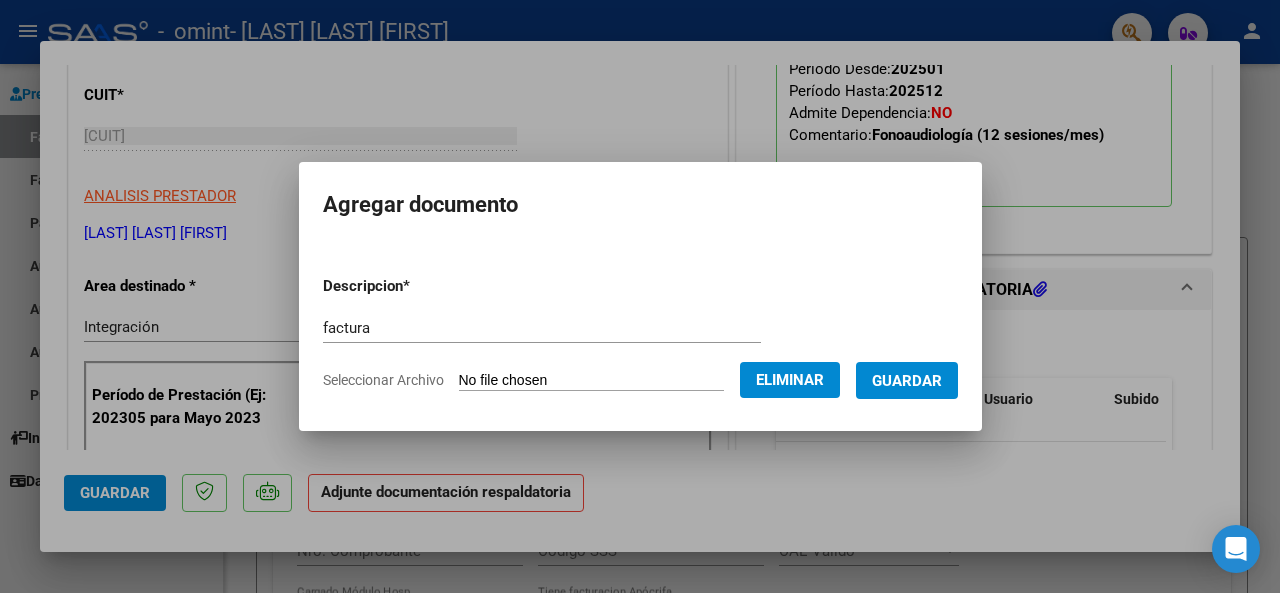 click on "Guardar" at bounding box center [907, 381] 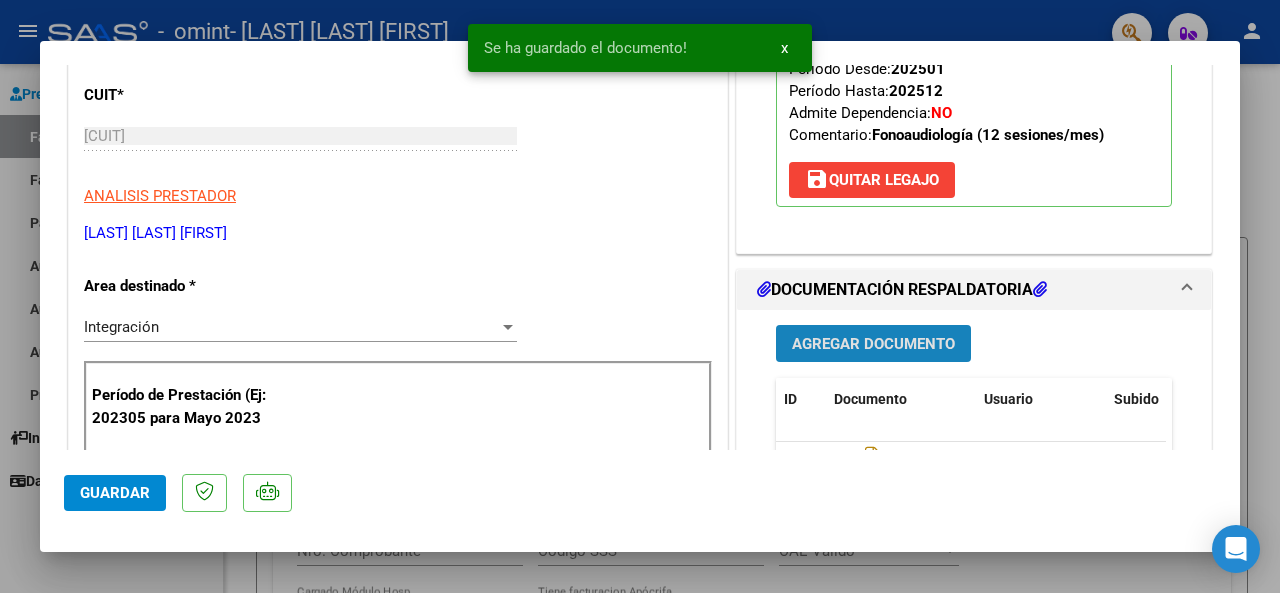 click on "Agregar Documento" at bounding box center [873, 344] 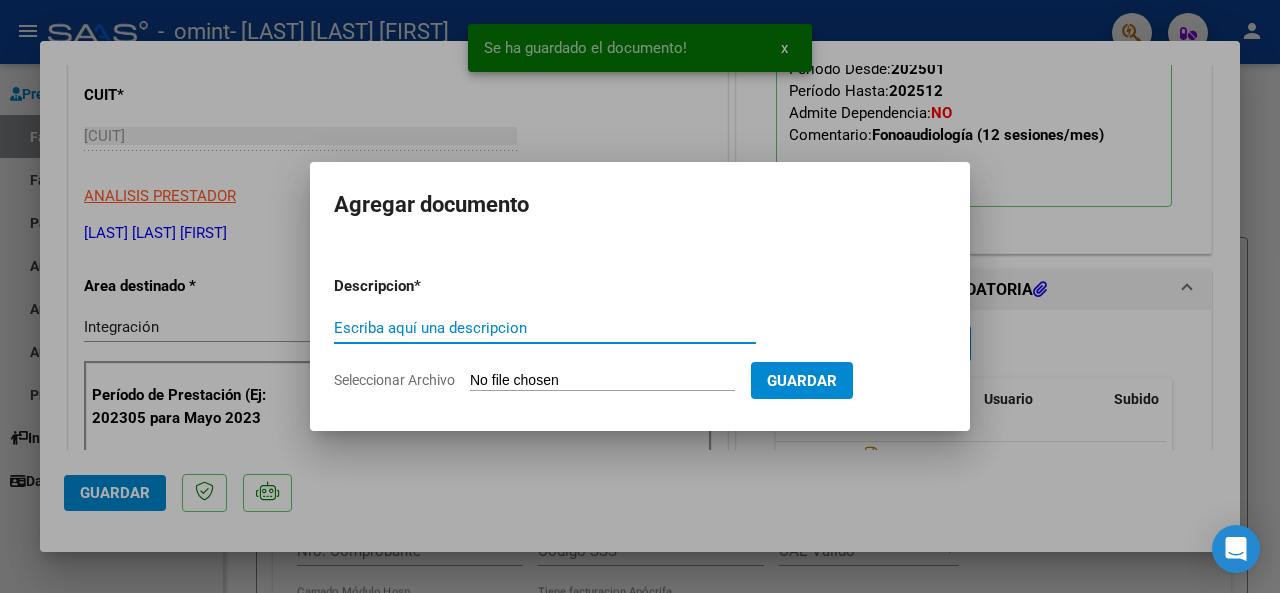 click on "Escriba aquí una descripcion" at bounding box center [545, 328] 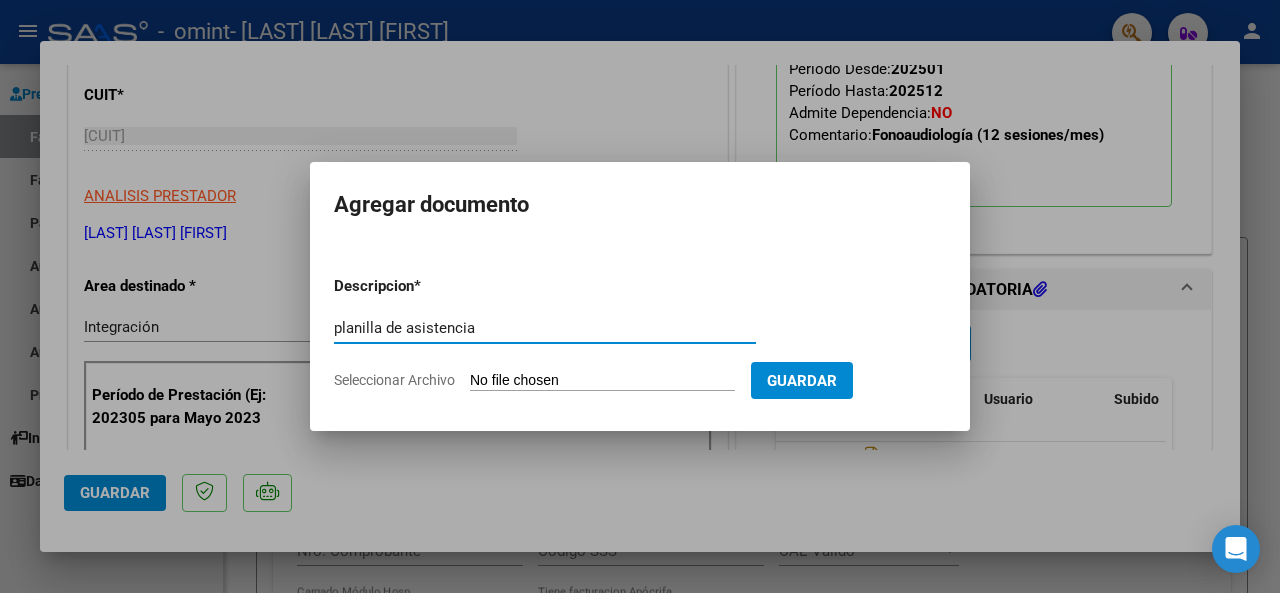 type on "planilla de asistencia" 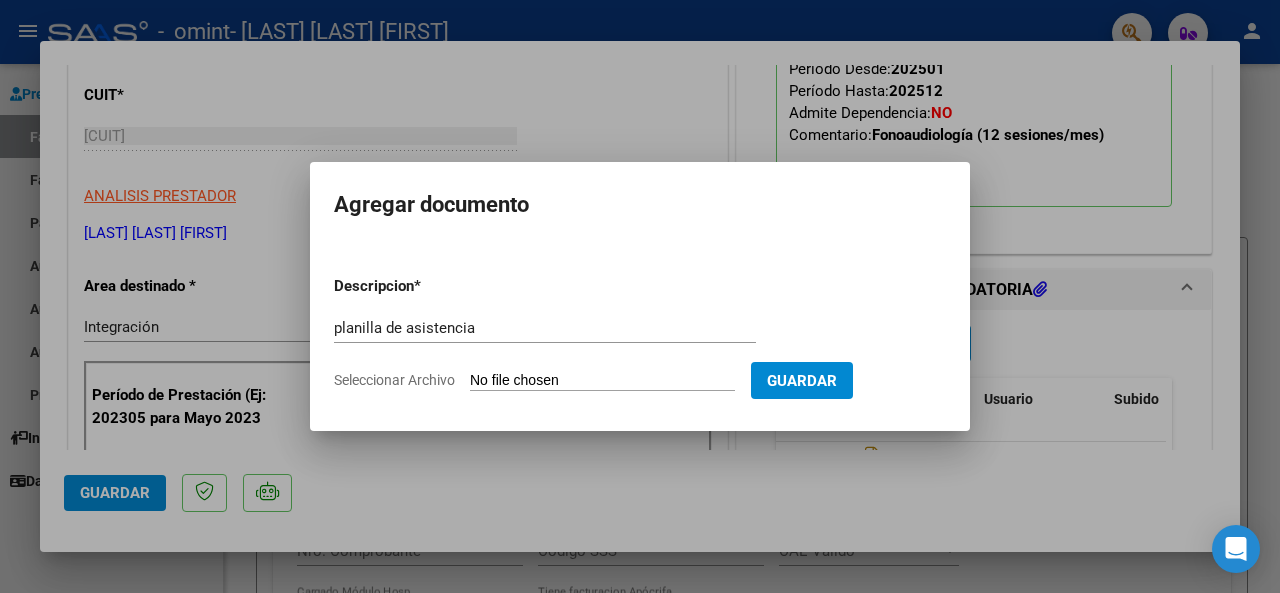 type on "C:\fakepath\urcola planilla julio.pdf" 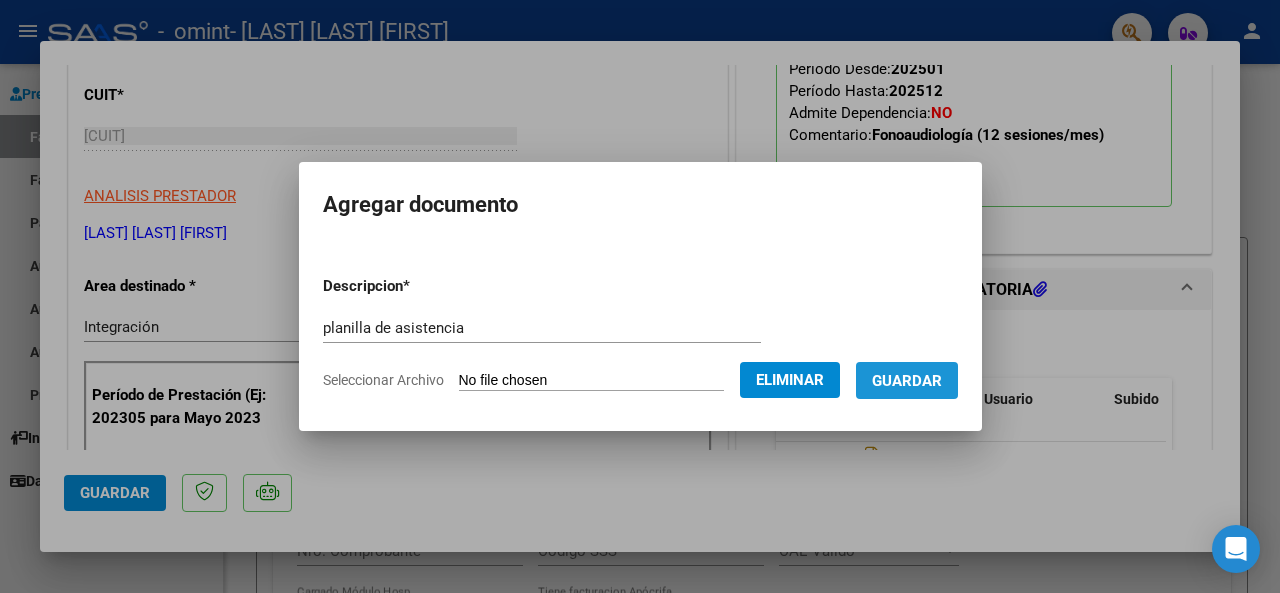 click on "Guardar" at bounding box center (907, 381) 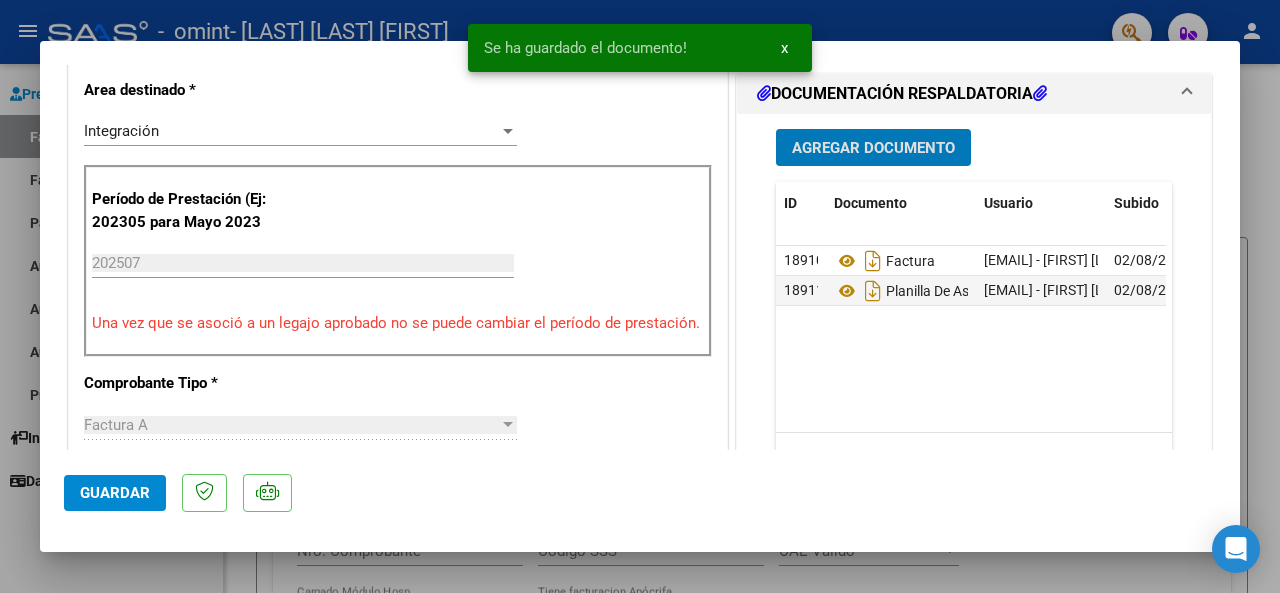 scroll, scrollTop: 500, scrollLeft: 0, axis: vertical 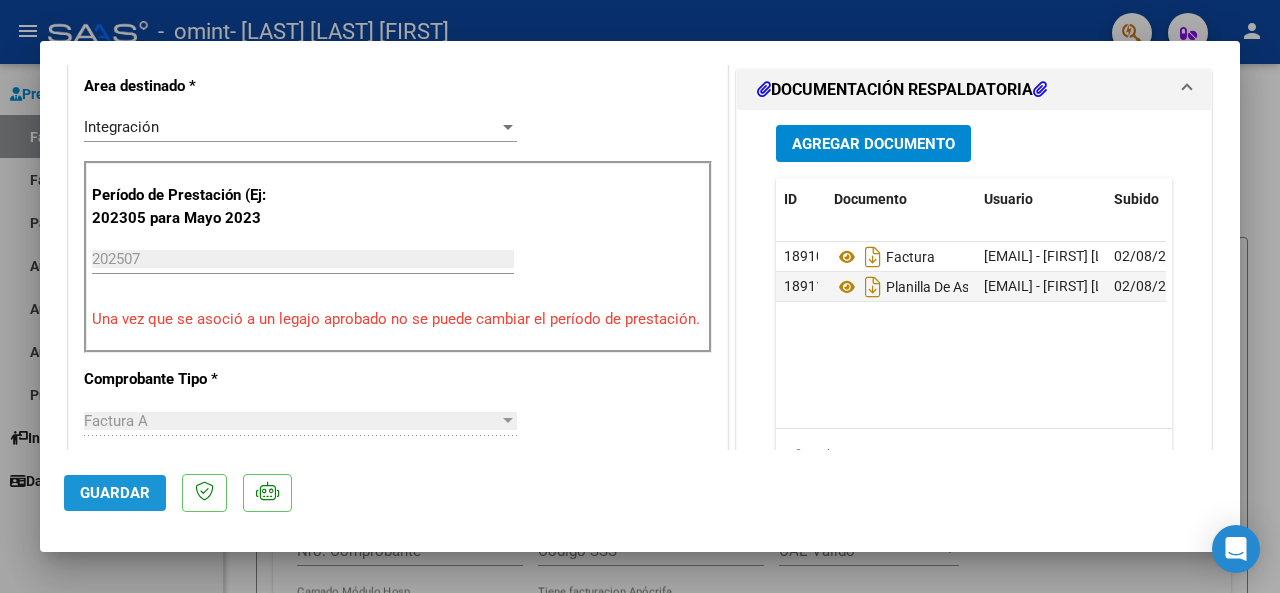 click on "Guardar" 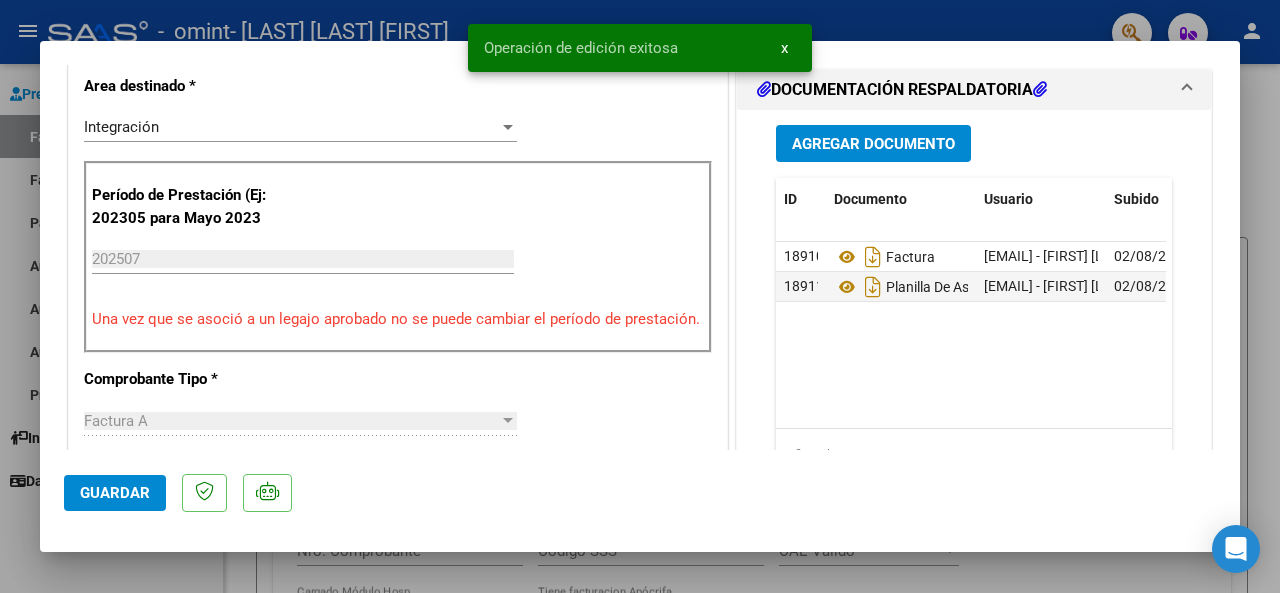 click at bounding box center [640, 296] 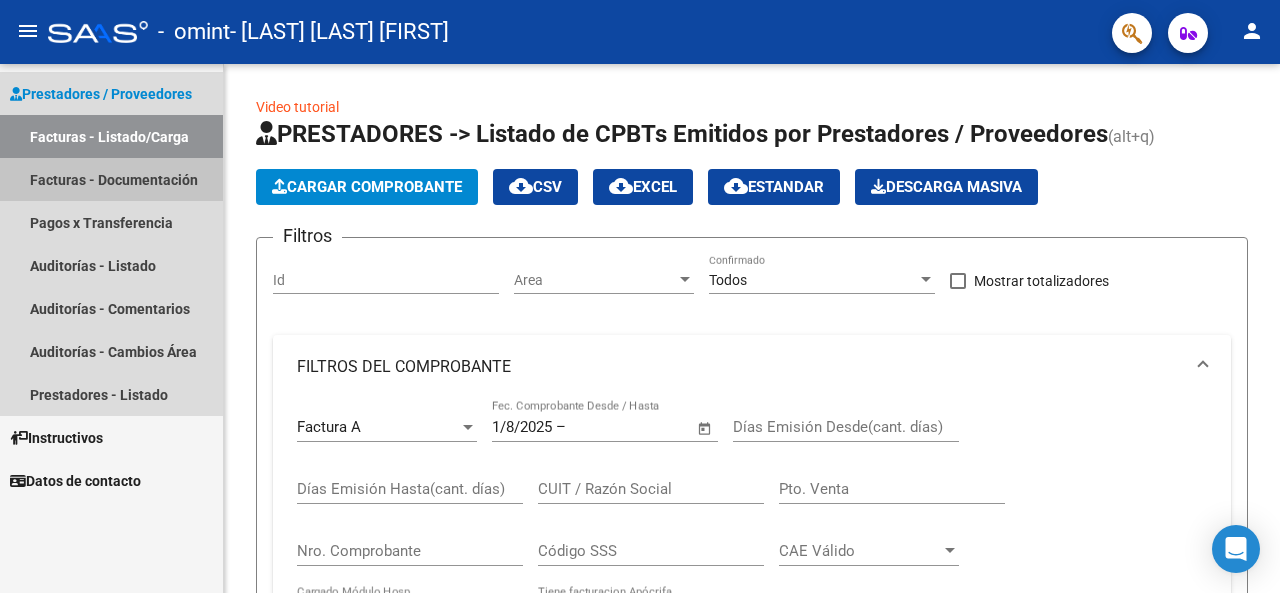 click on "Facturas - Documentación" at bounding box center [111, 179] 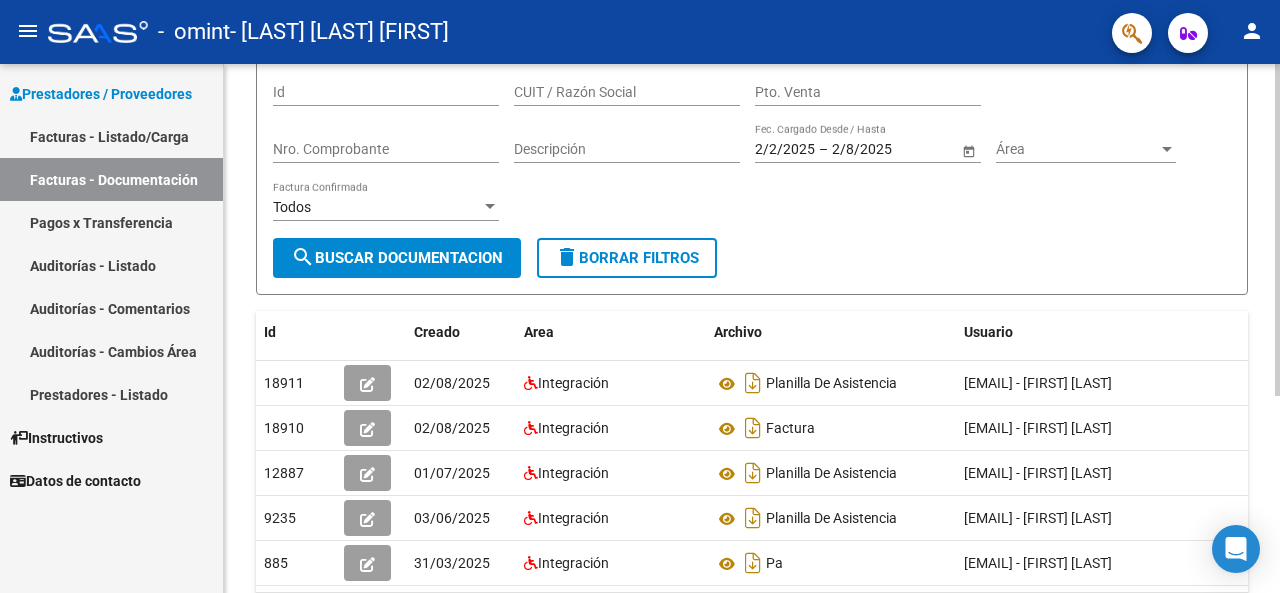 scroll, scrollTop: 200, scrollLeft: 0, axis: vertical 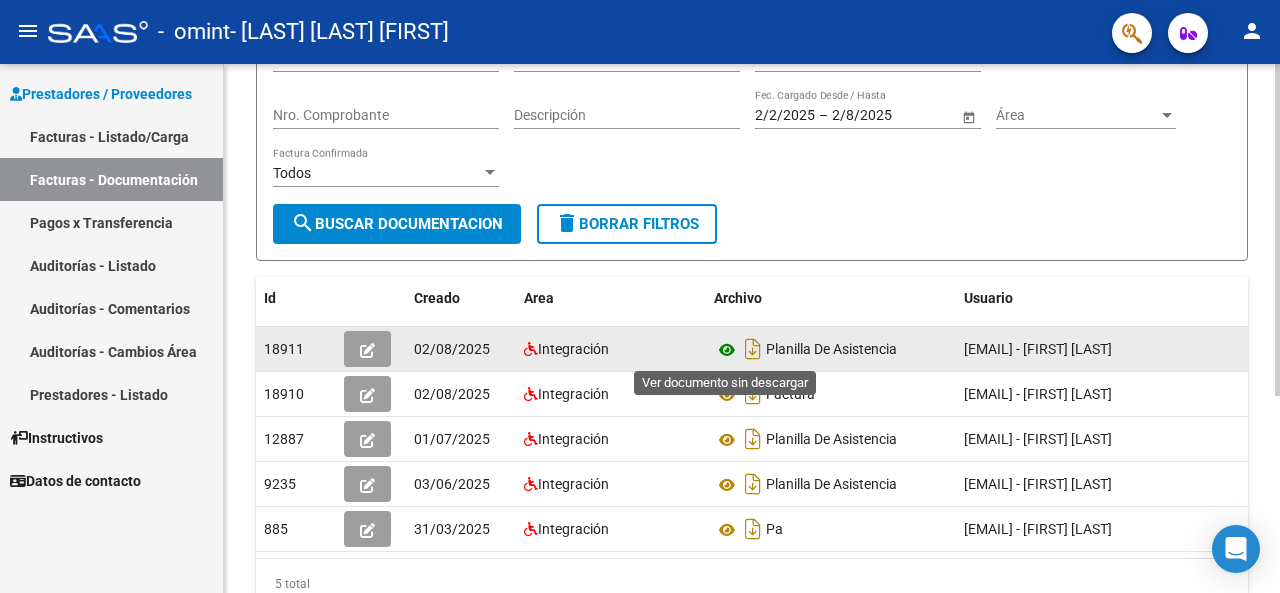 click 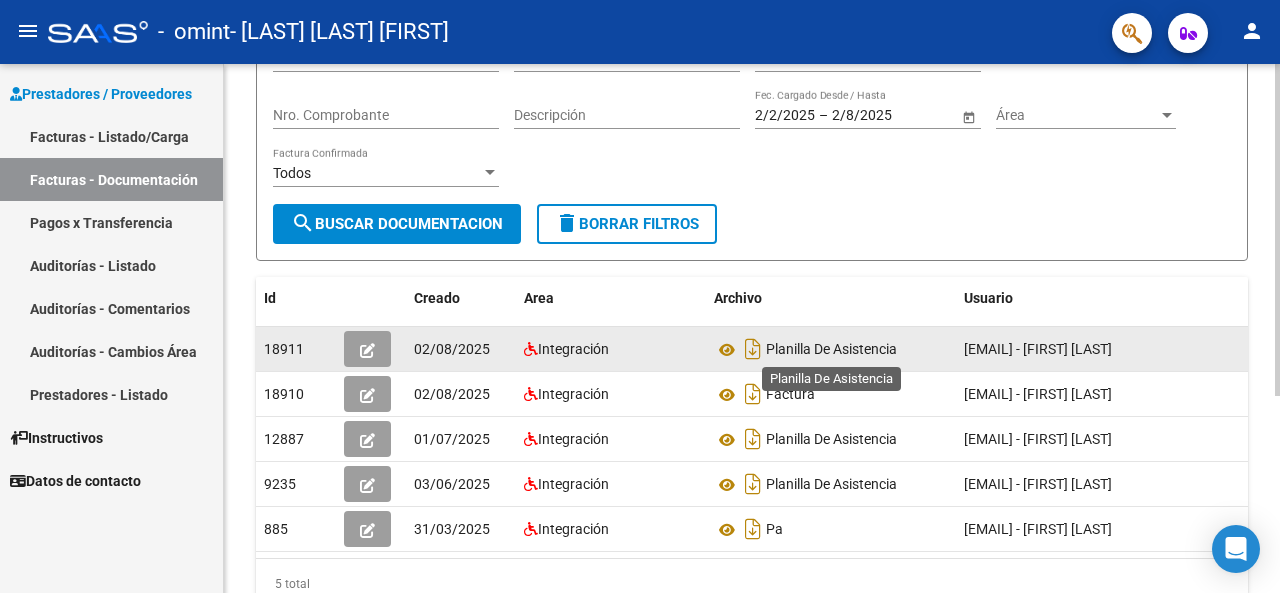 click on "Planilla De Asistencia" 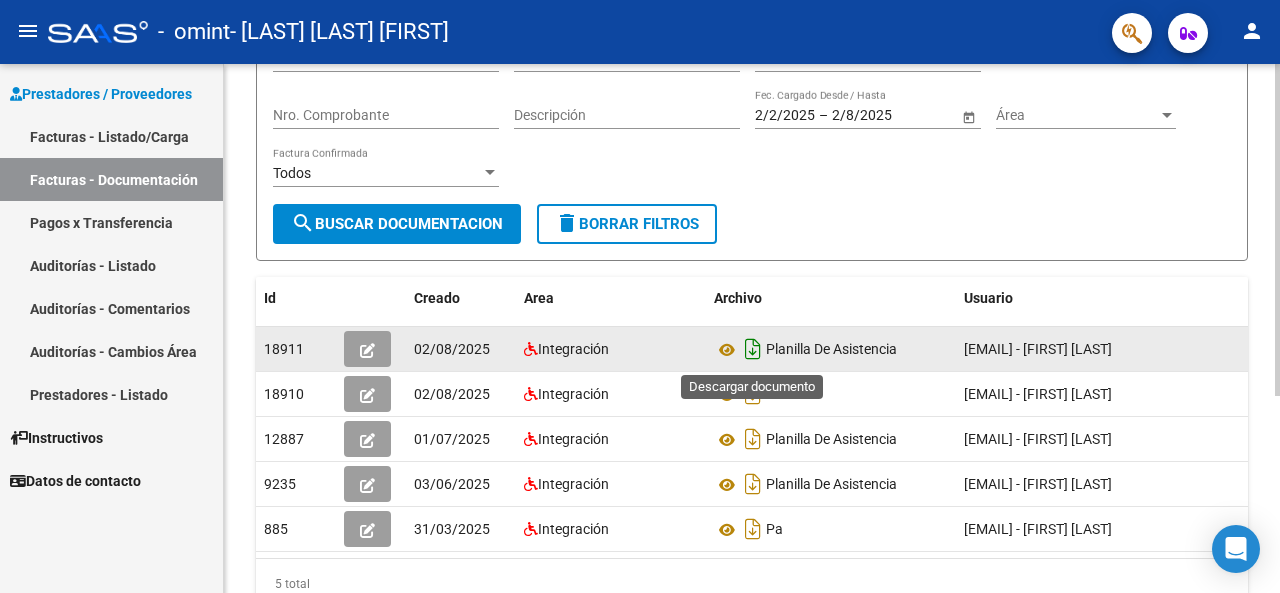 click 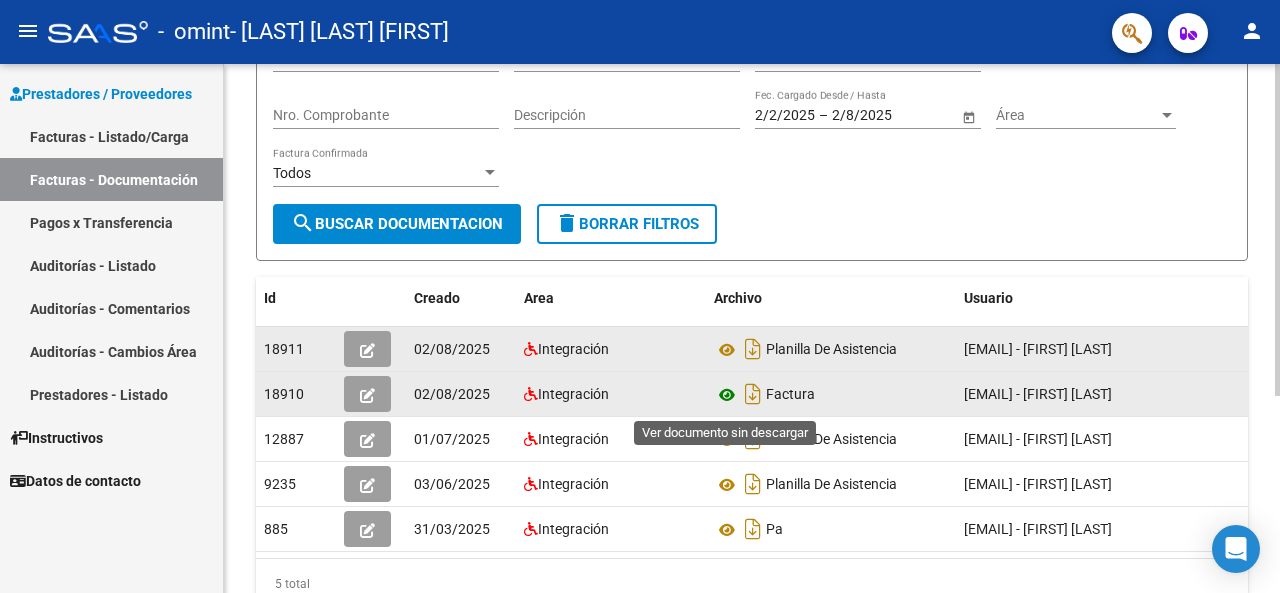 click 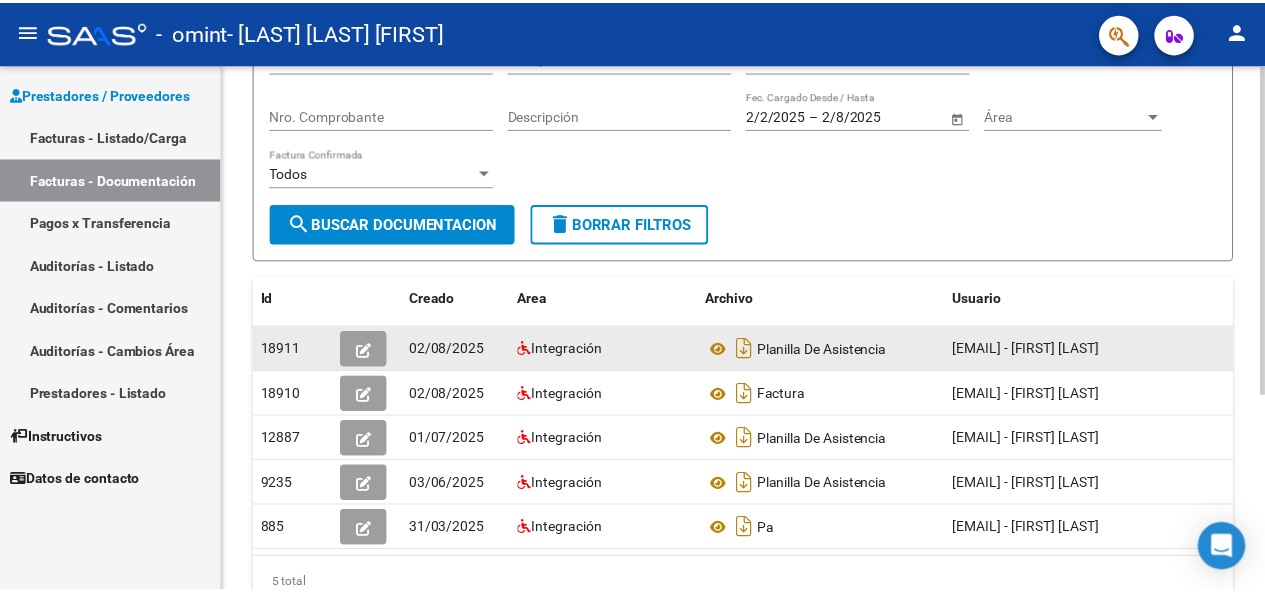 scroll, scrollTop: 0, scrollLeft: 0, axis: both 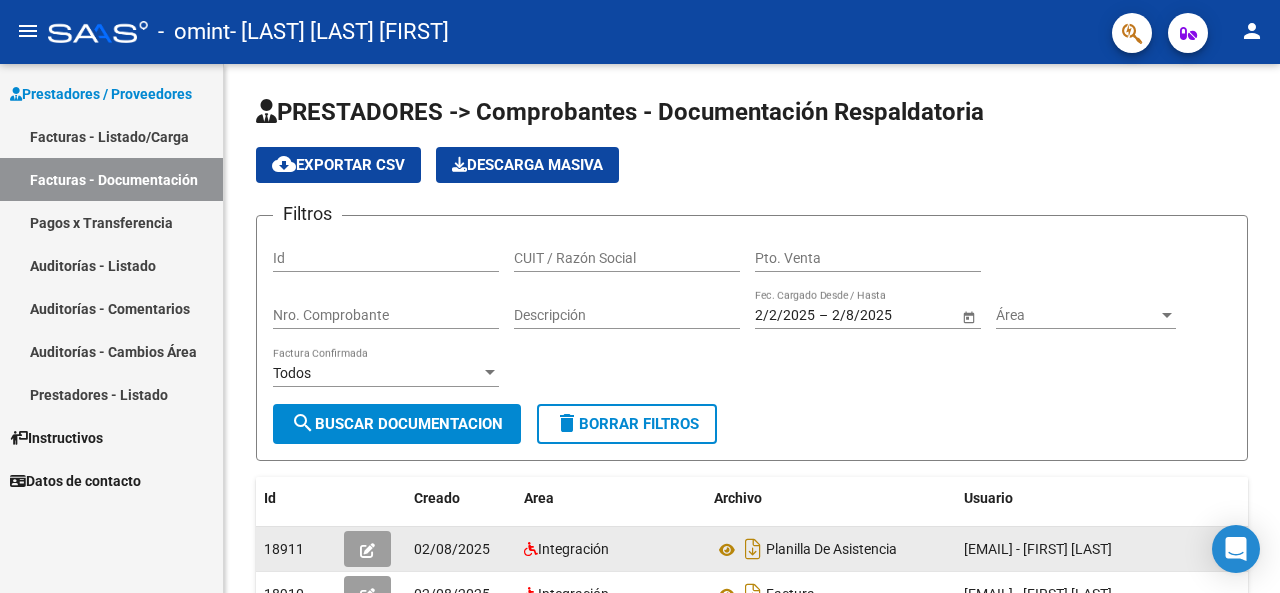 click on "person" 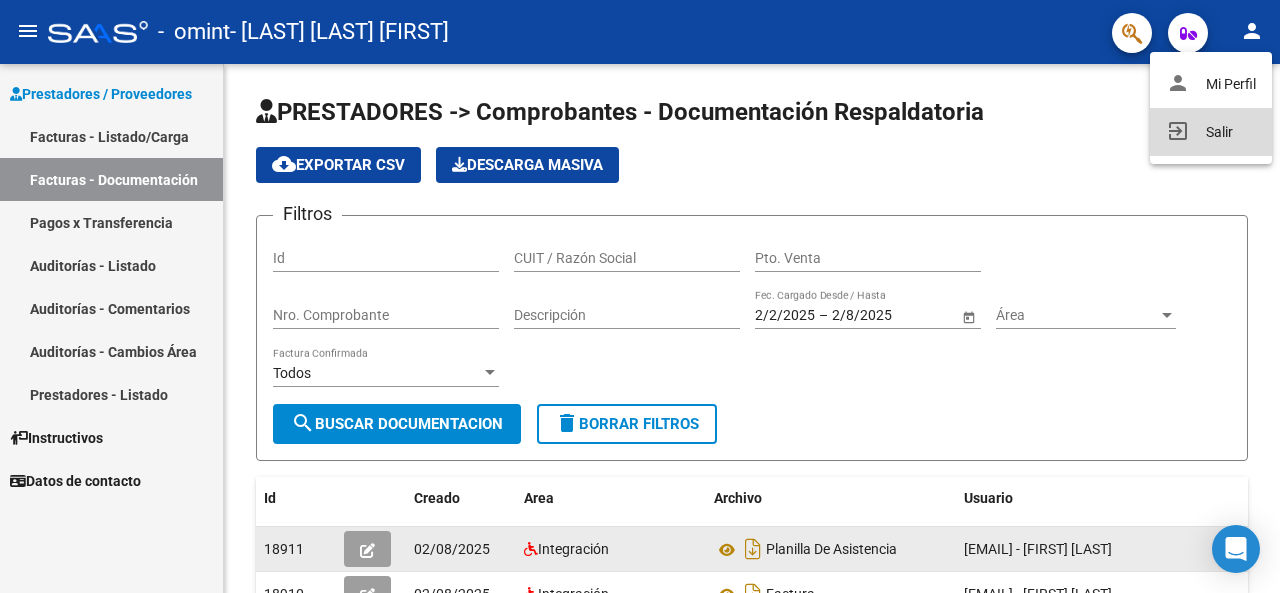 click on "exit_to_app  Salir" at bounding box center (1211, 132) 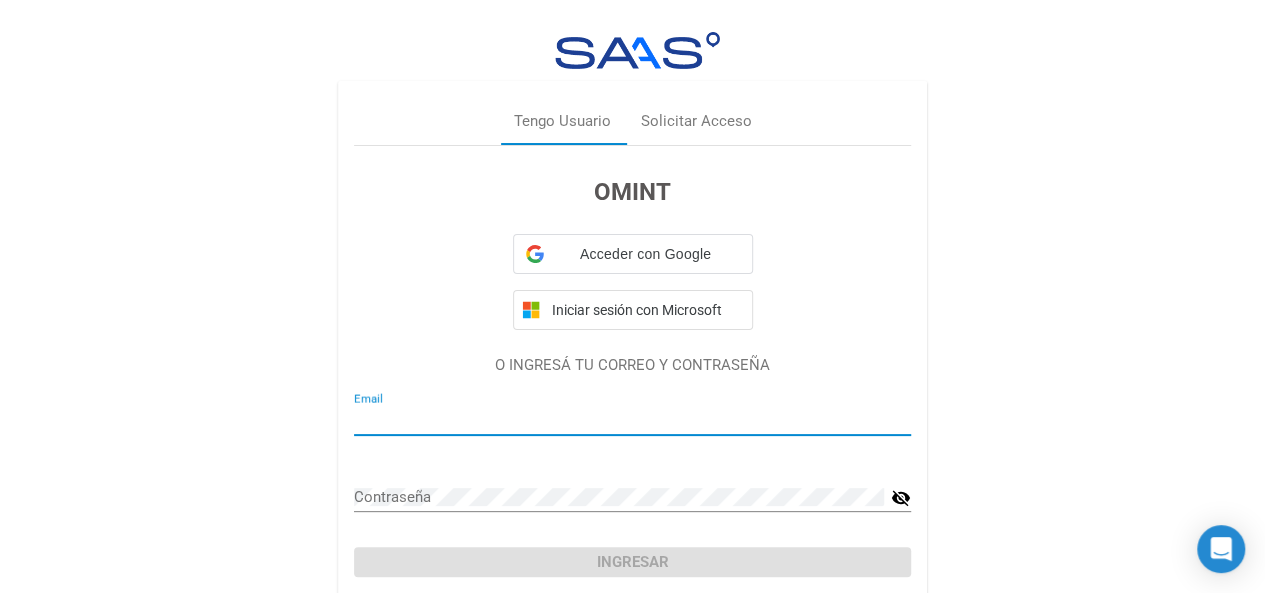 type on "[EMAIL]" 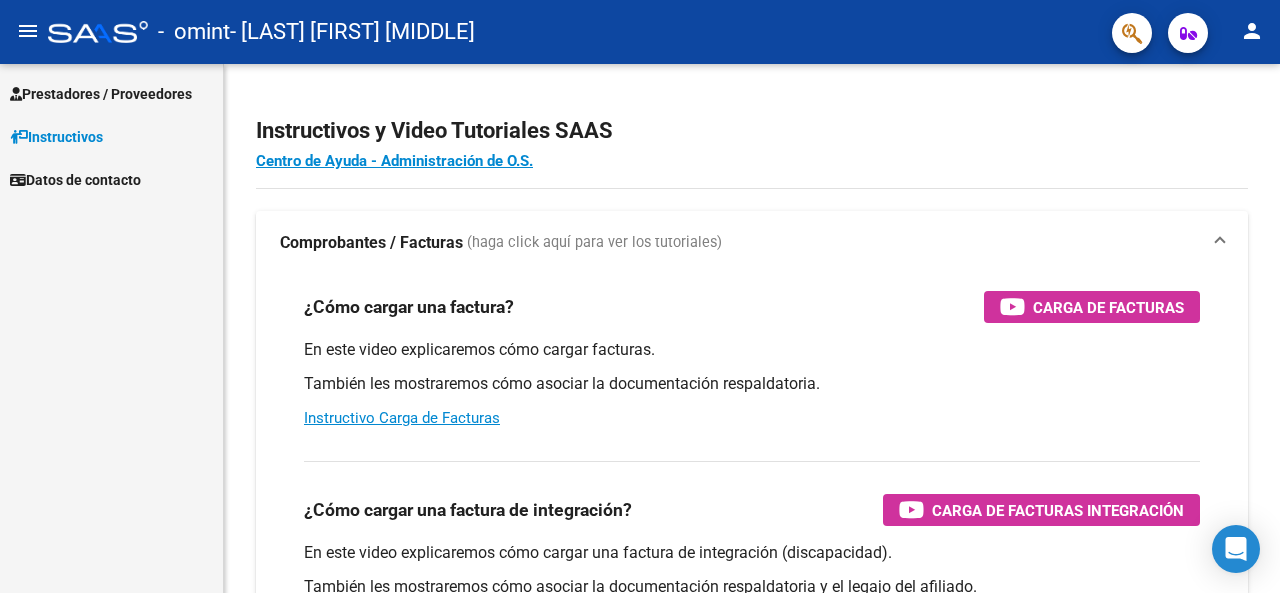 scroll, scrollTop: 0, scrollLeft: 0, axis: both 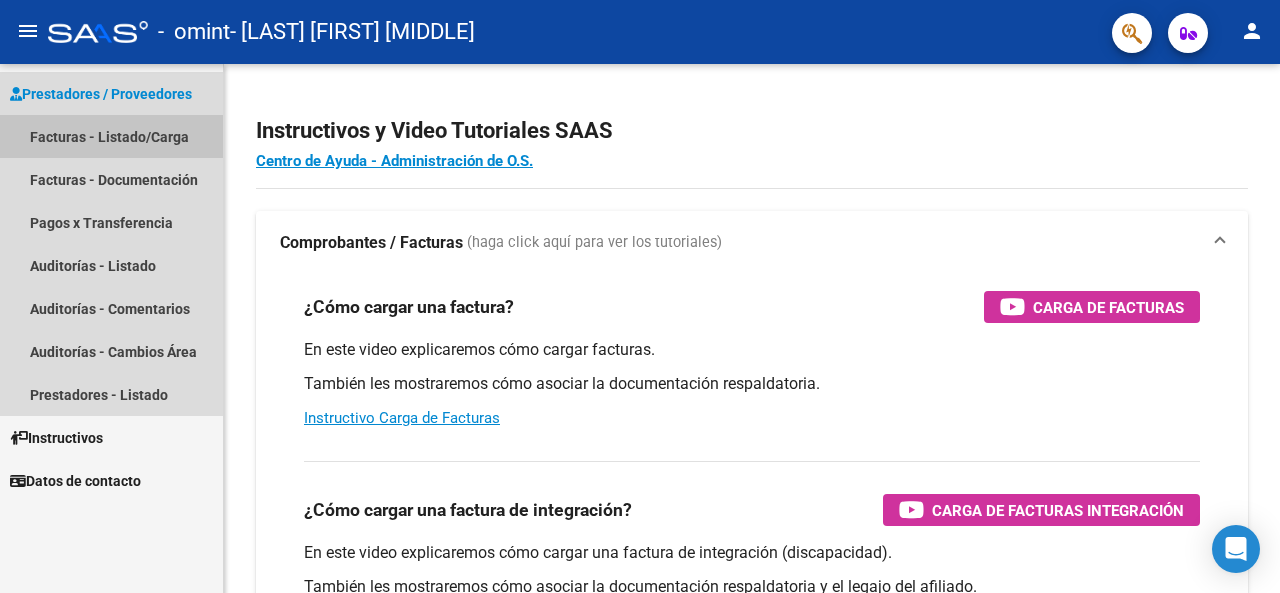 click on "Facturas - Listado/Carga" at bounding box center [111, 136] 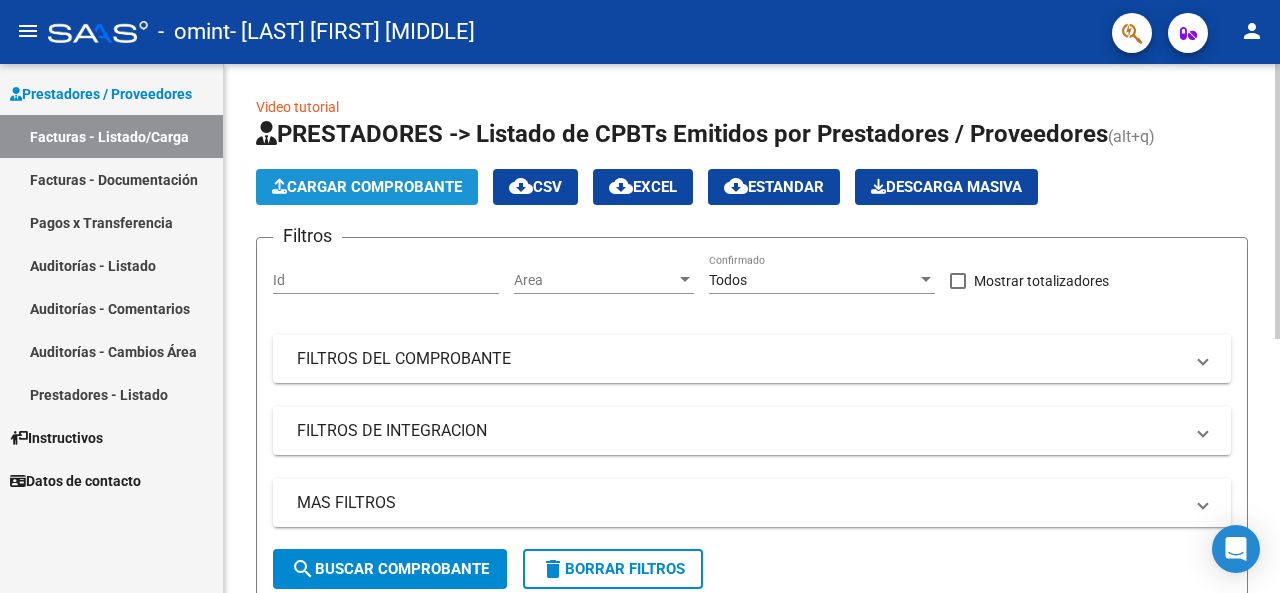 click on "Cargar Comprobante" 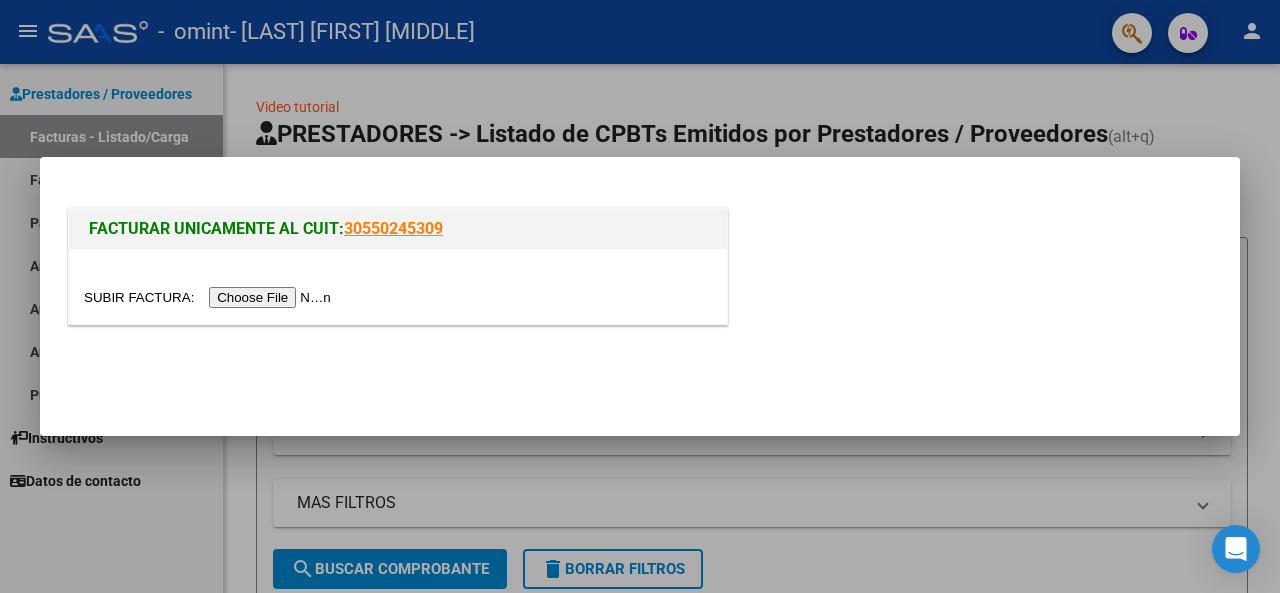 click at bounding box center (640, 296) 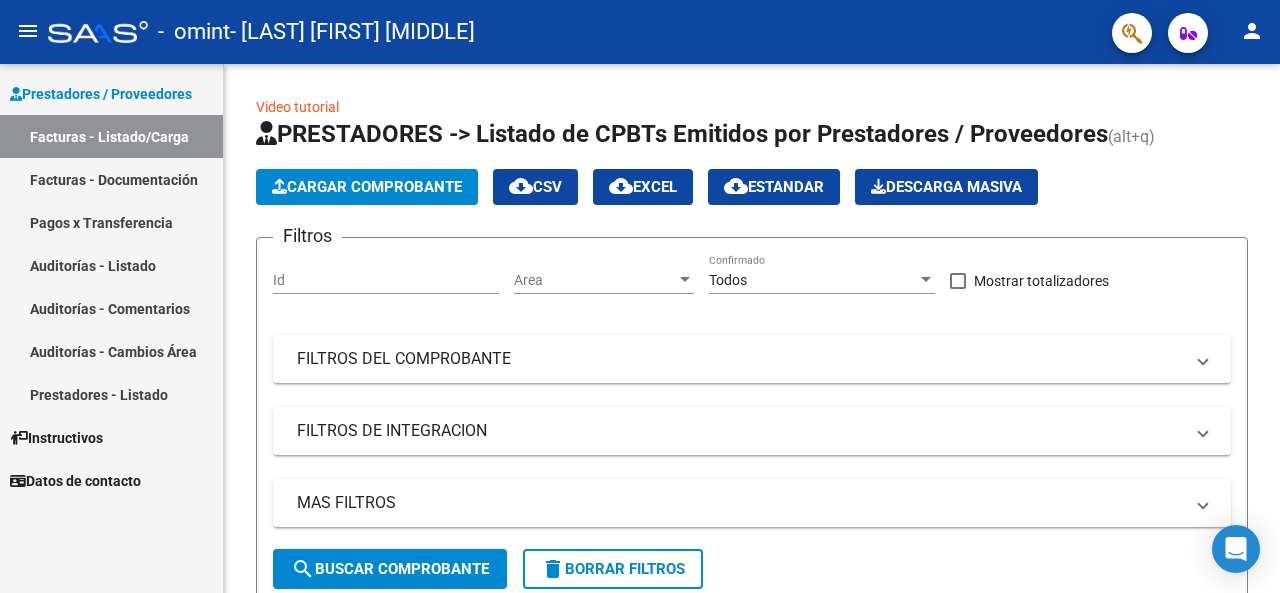 click on "person" 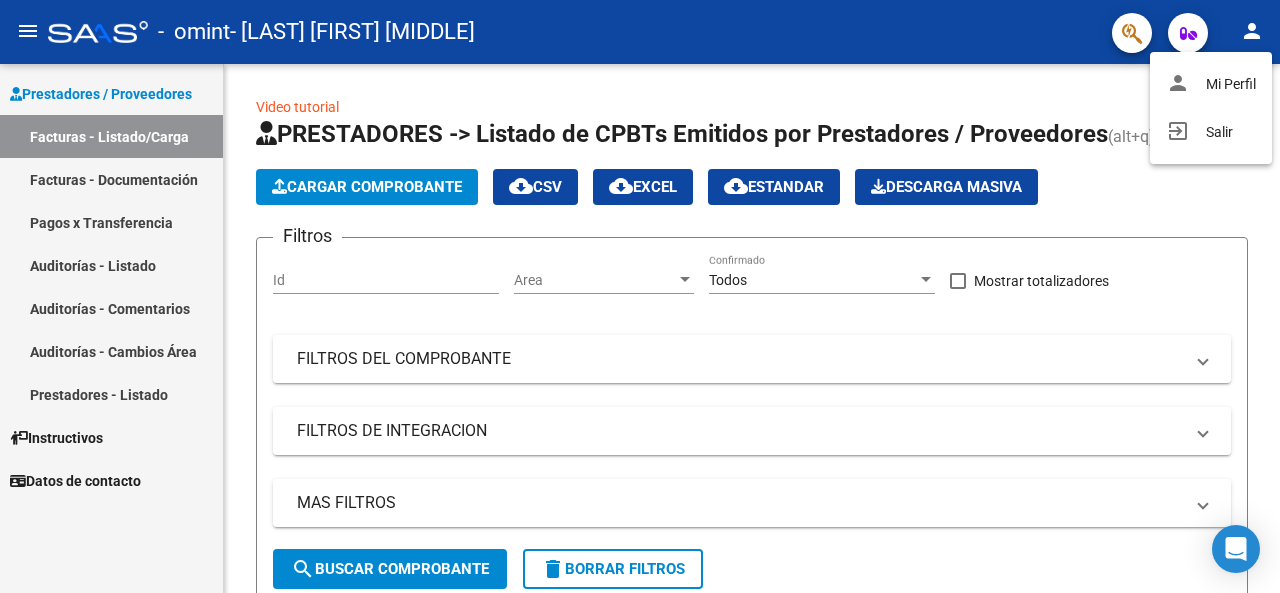 click at bounding box center (640, 296) 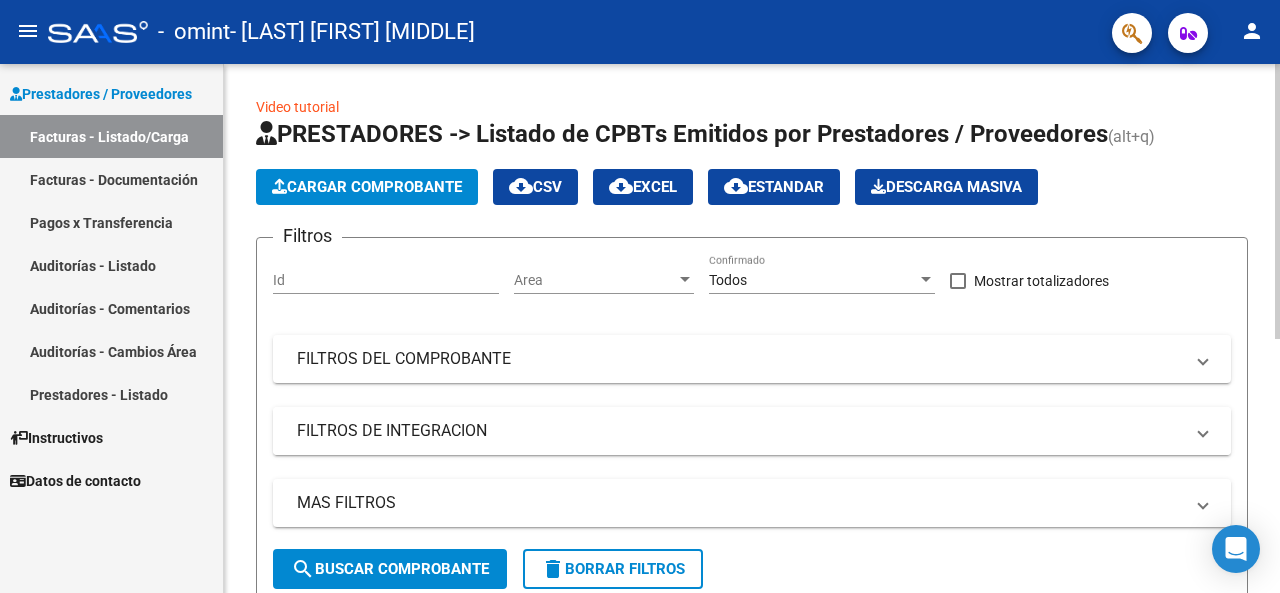 click on "FILTROS DE INTEGRACION" at bounding box center (752, 431) 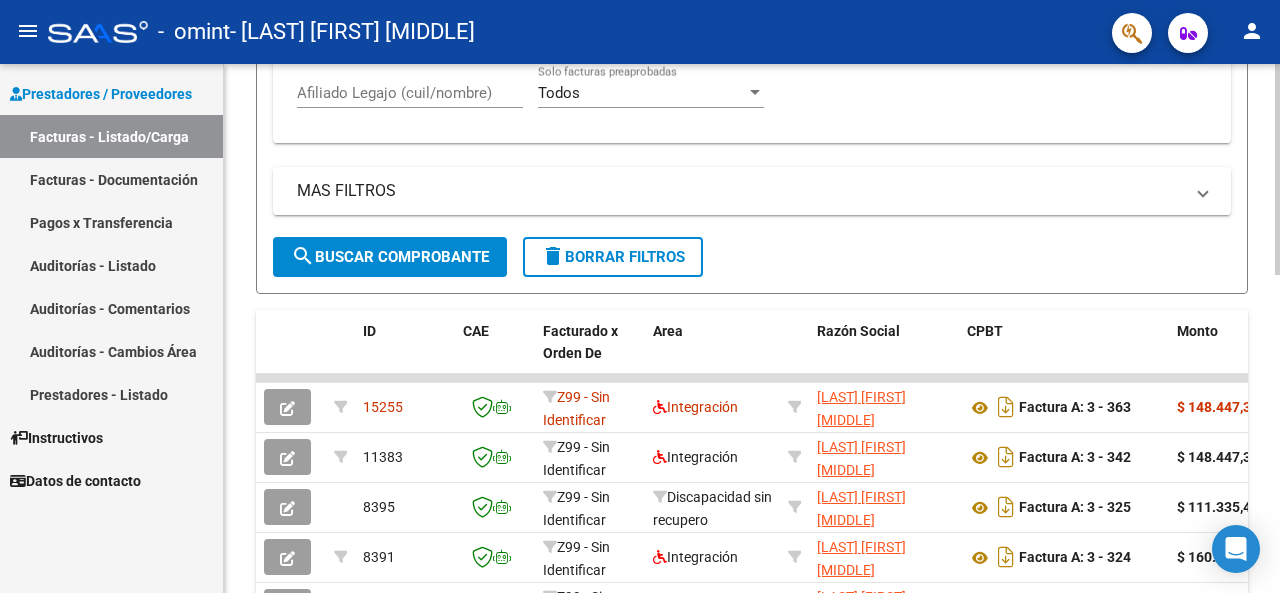scroll, scrollTop: 700, scrollLeft: 0, axis: vertical 